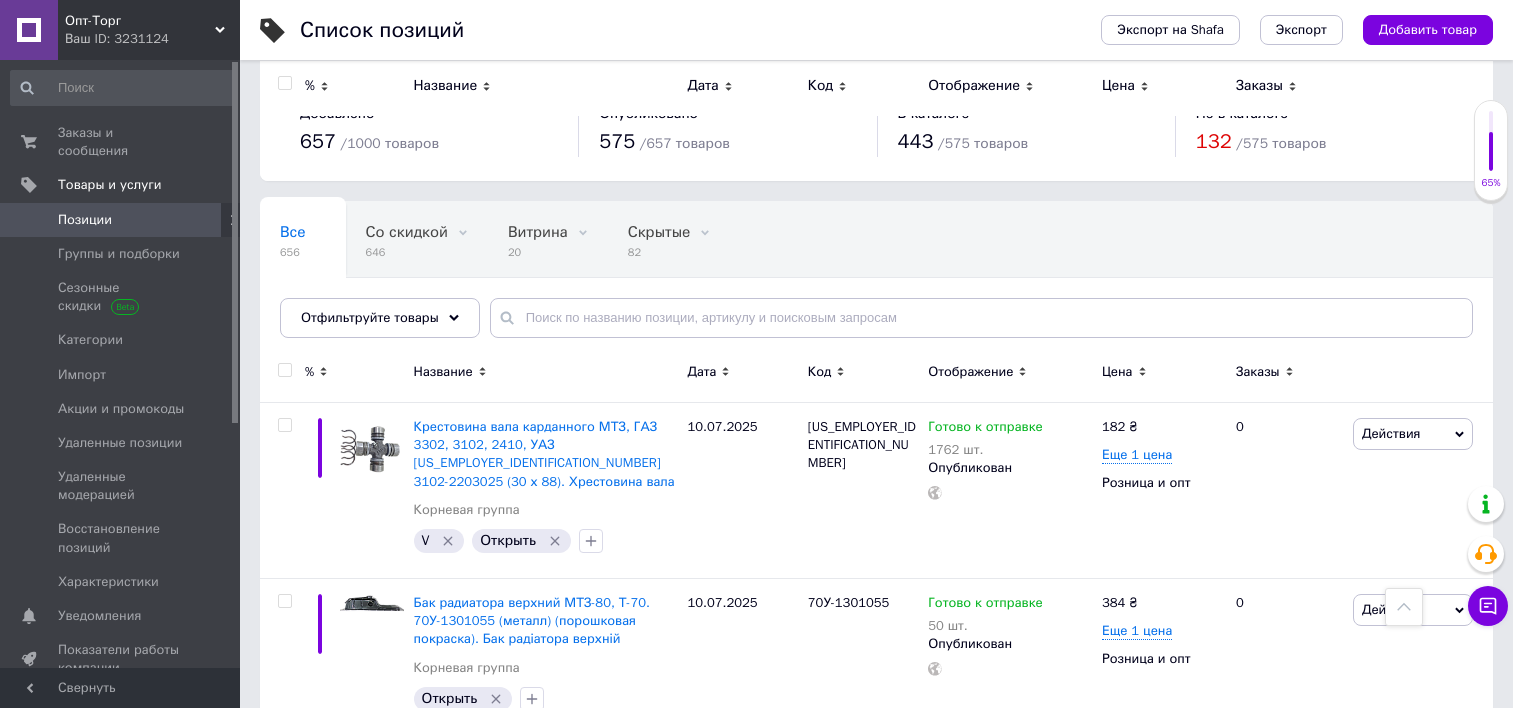 scroll, scrollTop: 1300, scrollLeft: 0, axis: vertical 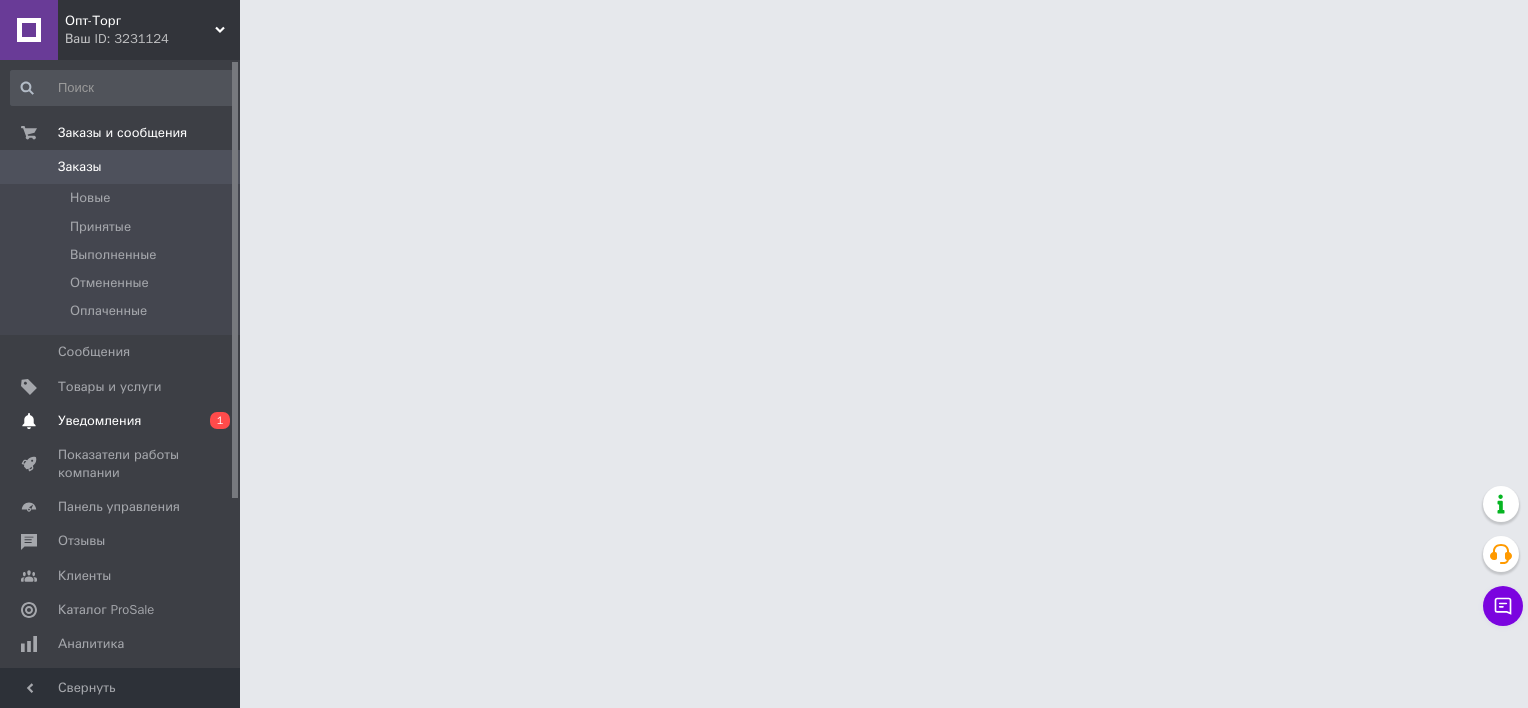 click on "0 1" at bounding box center [212, 421] 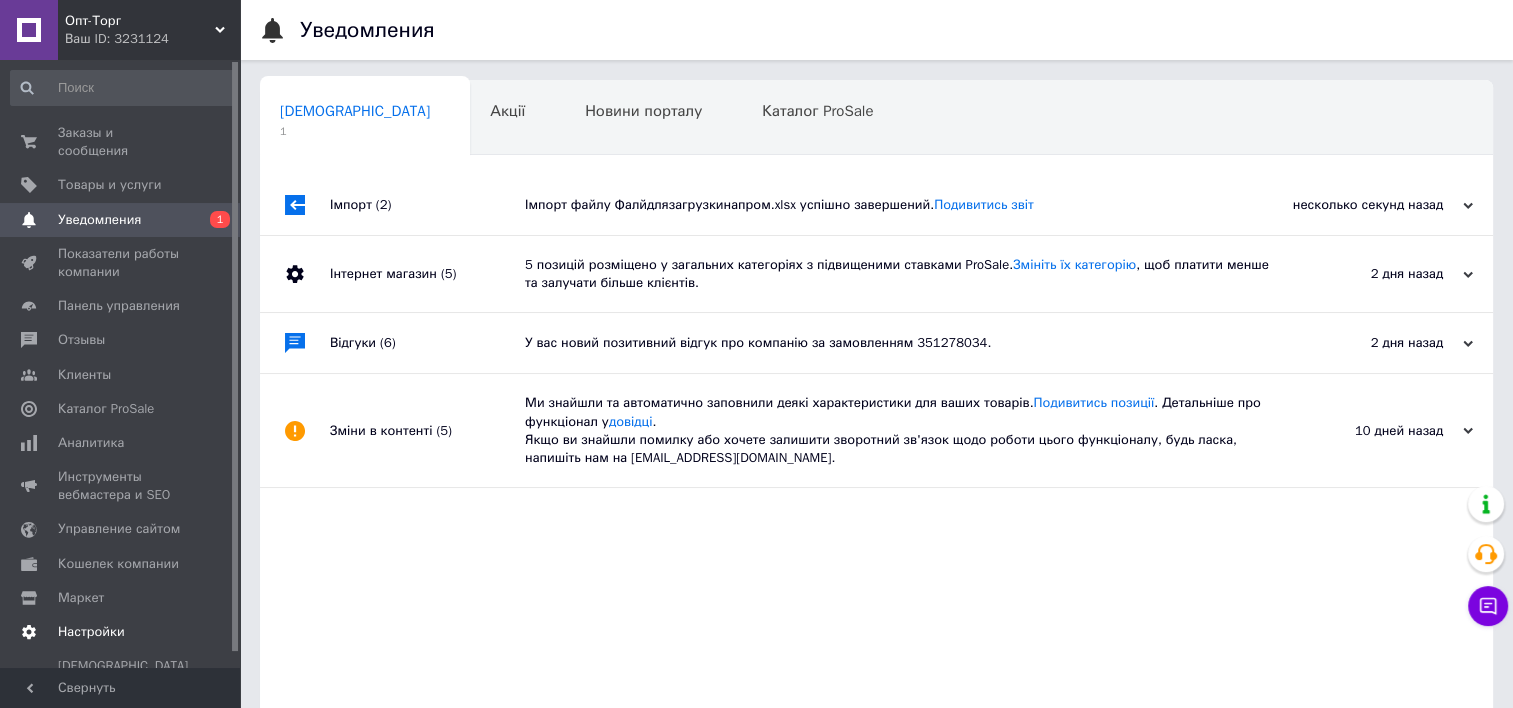scroll, scrollTop: 15, scrollLeft: 0, axis: vertical 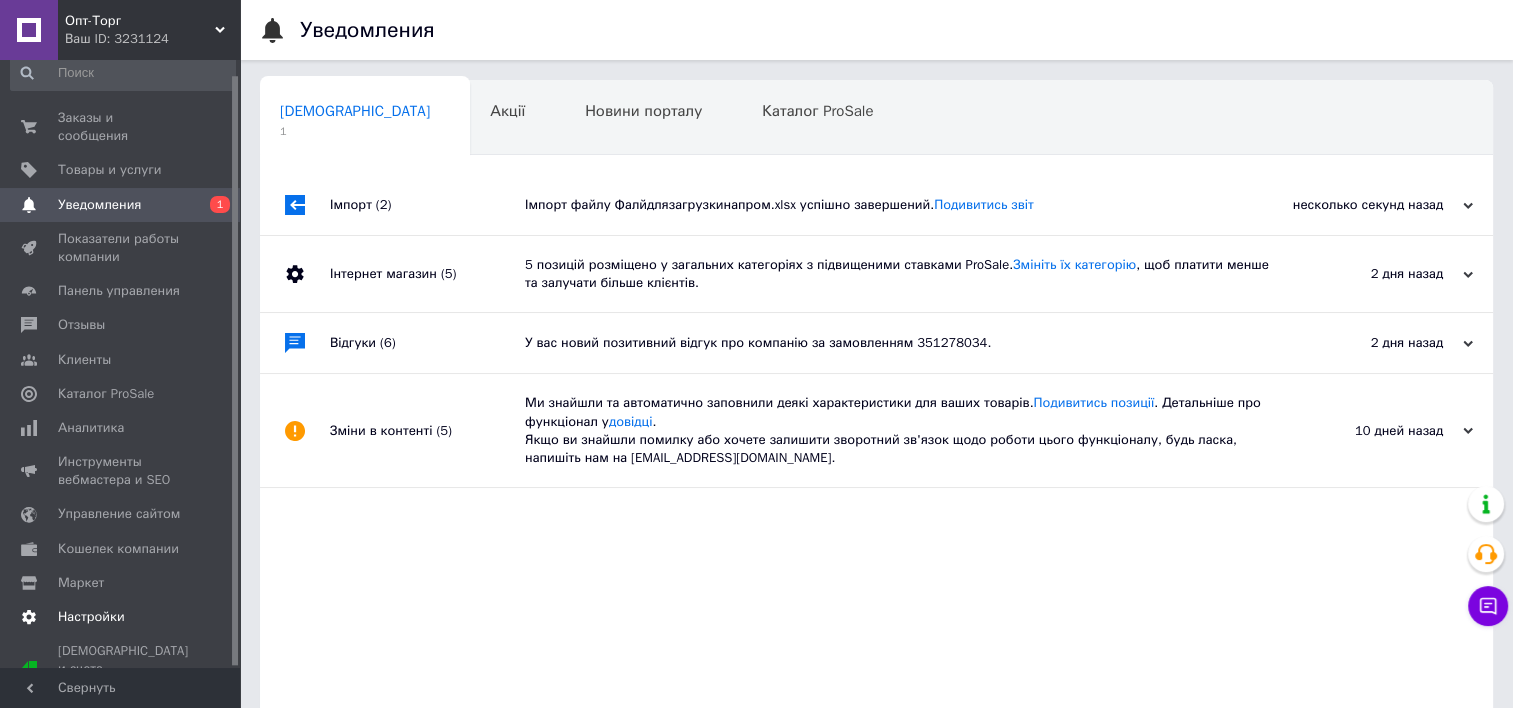 click on "Настройки" at bounding box center (123, 617) 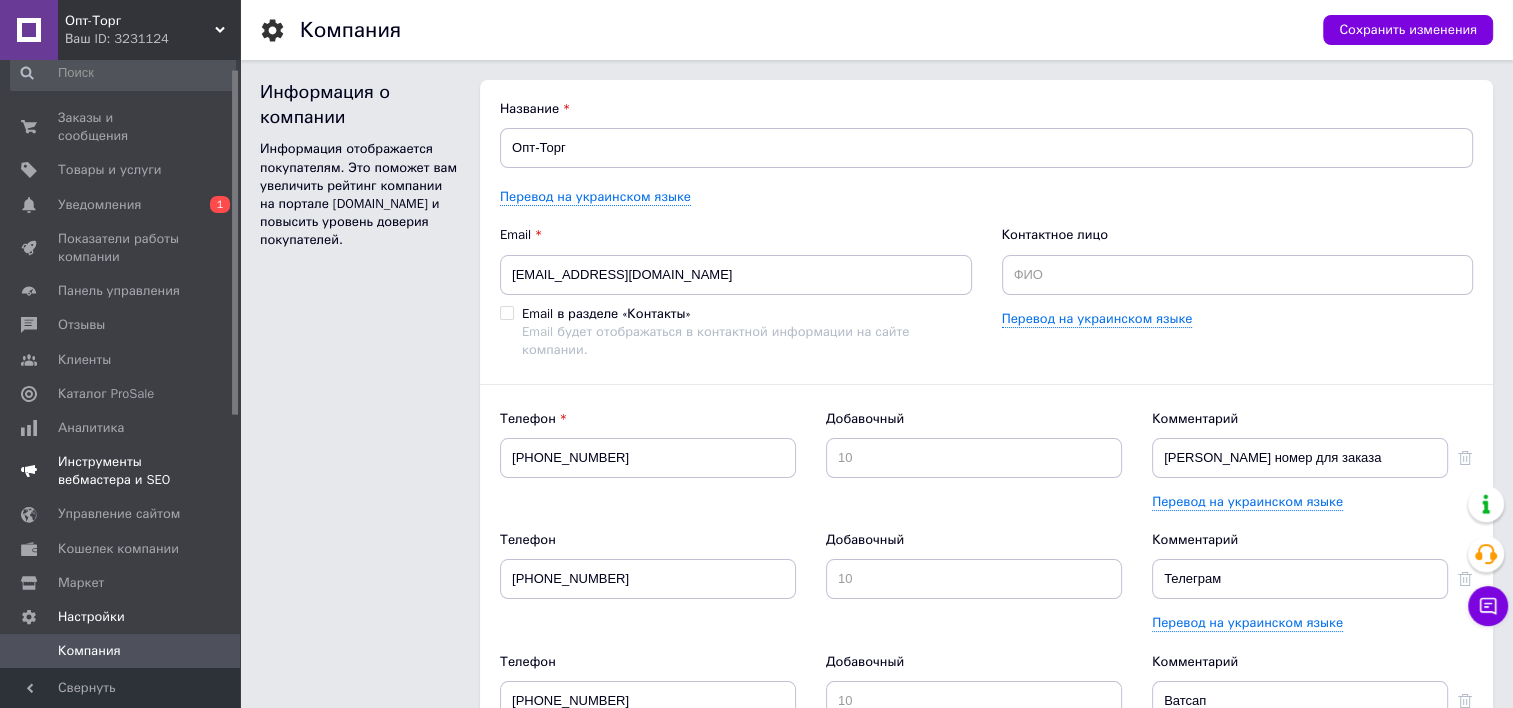 scroll, scrollTop: 0, scrollLeft: 0, axis: both 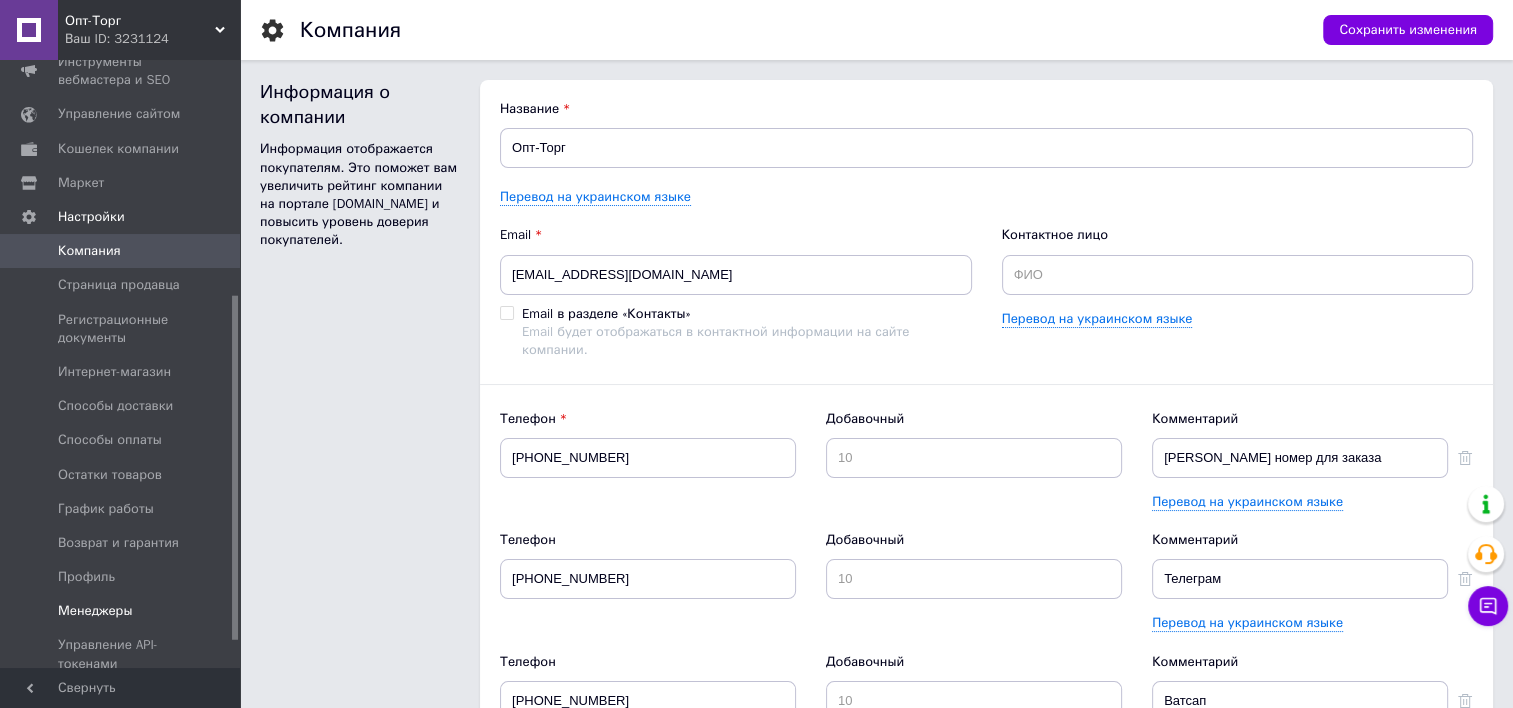 click on "Менеджеры" at bounding box center (95, 611) 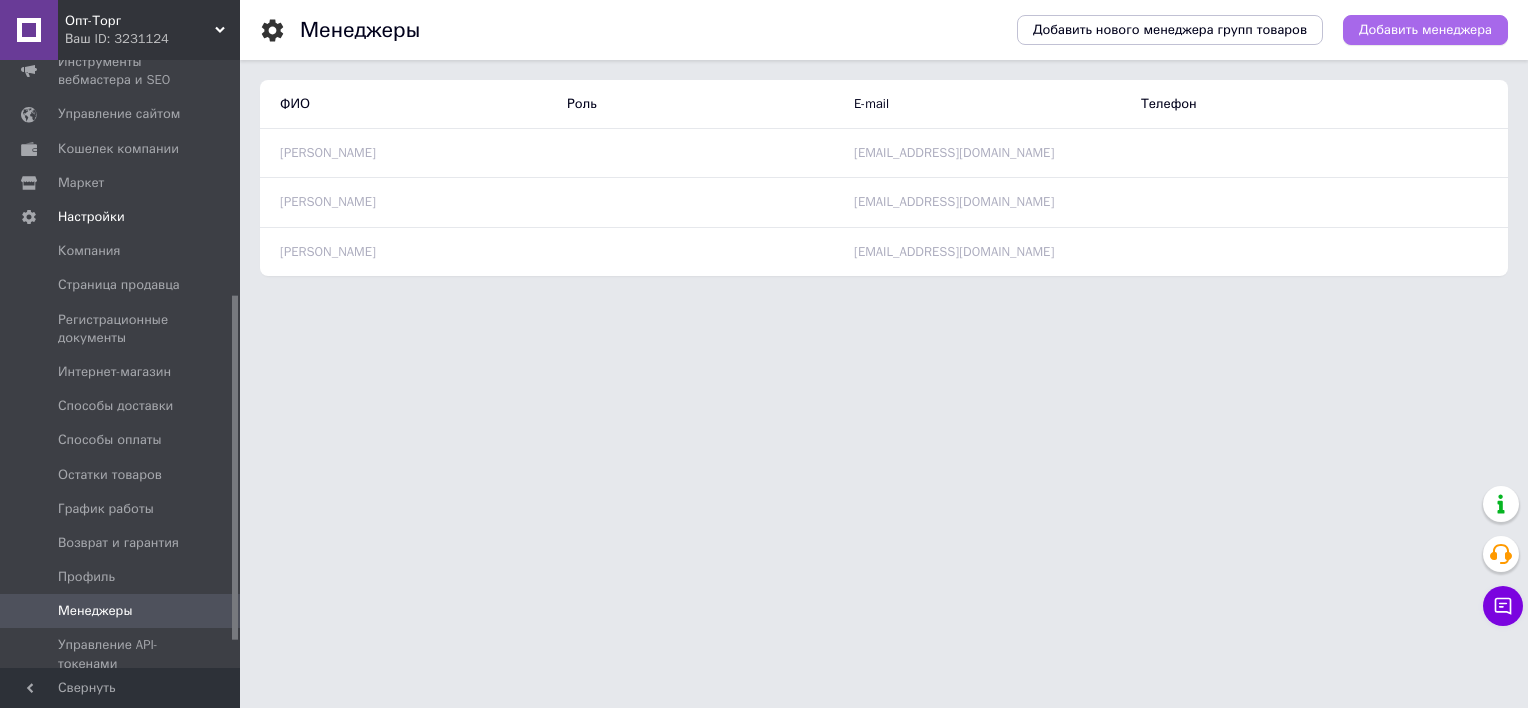 click on "Добавить менеджера" at bounding box center [1425, 30] 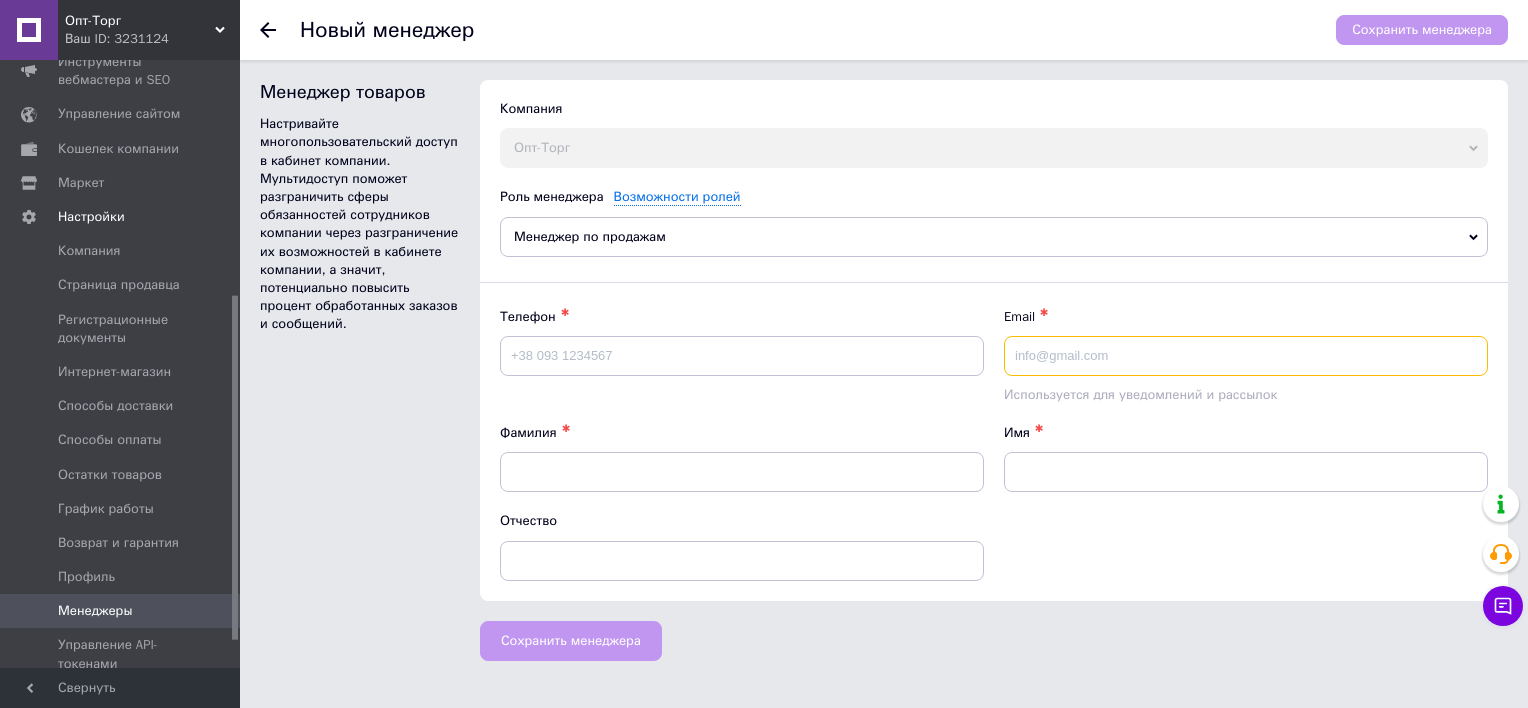 click at bounding box center [1246, 356] 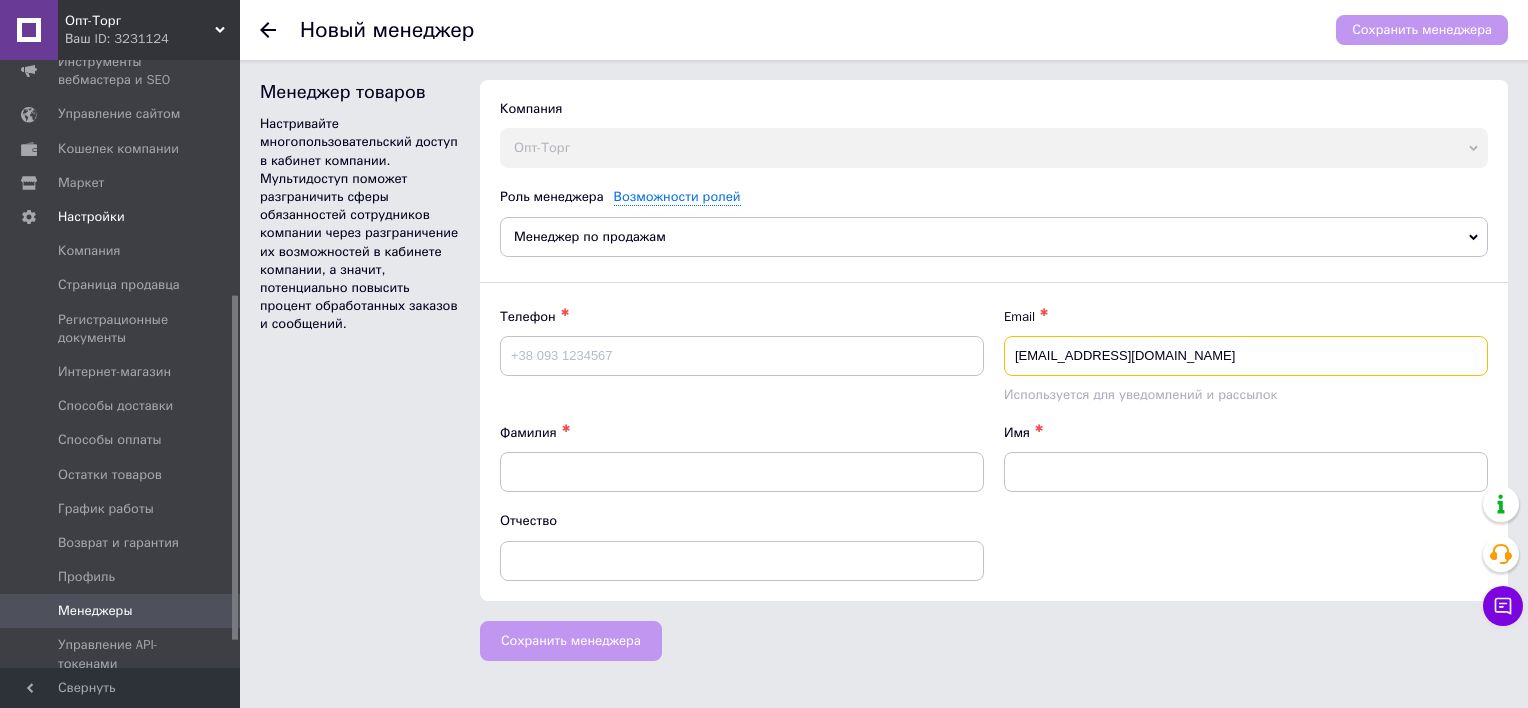 paste on "iradovzik65@gmail.com" 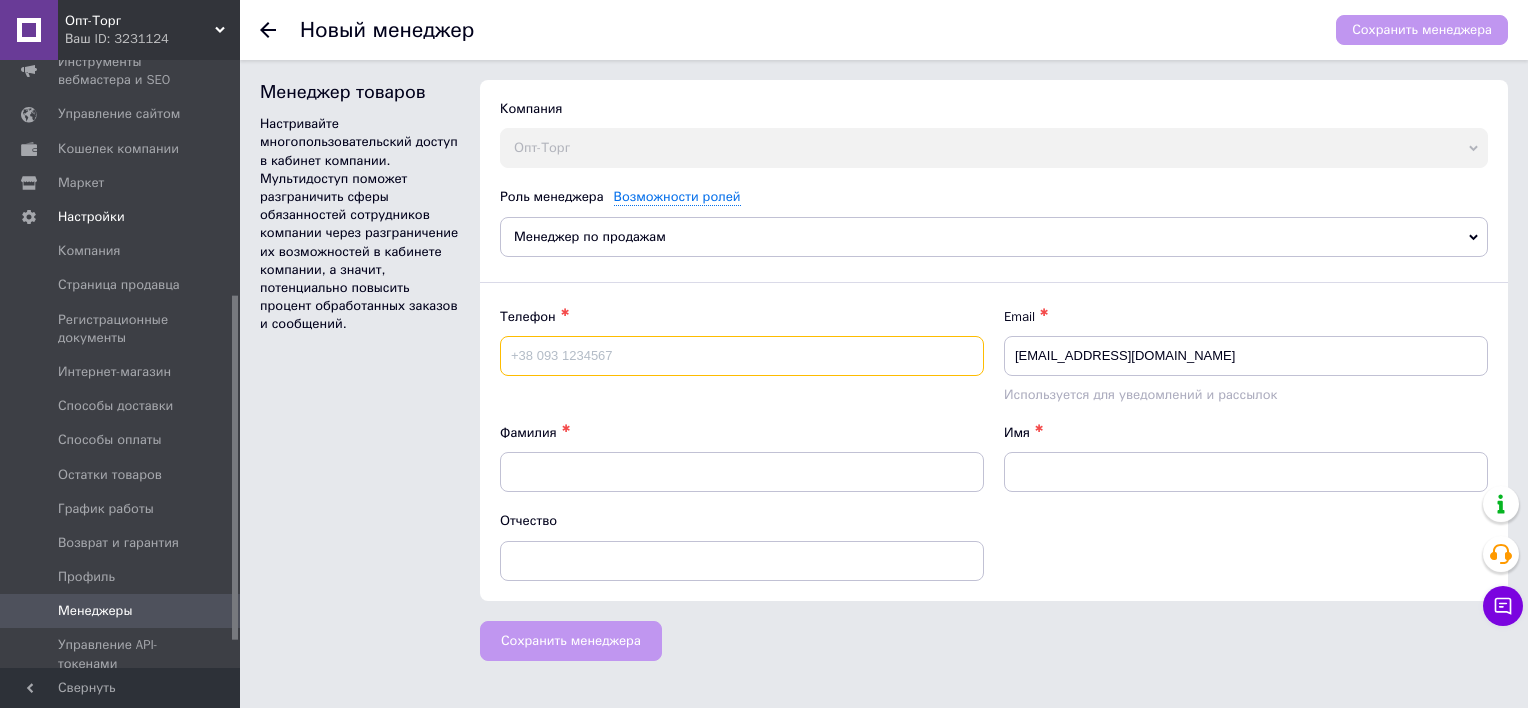 click at bounding box center [742, 356] 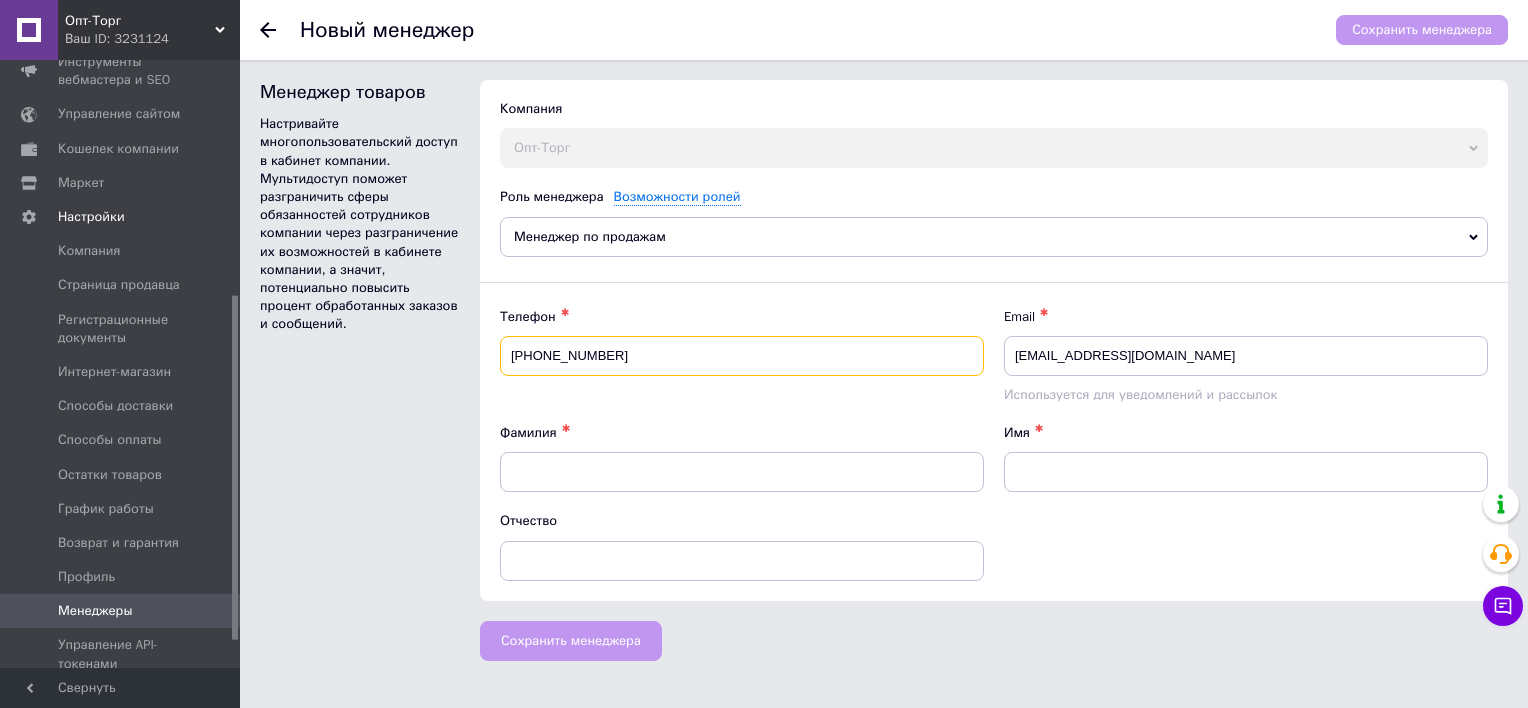 type on "+380672555837" 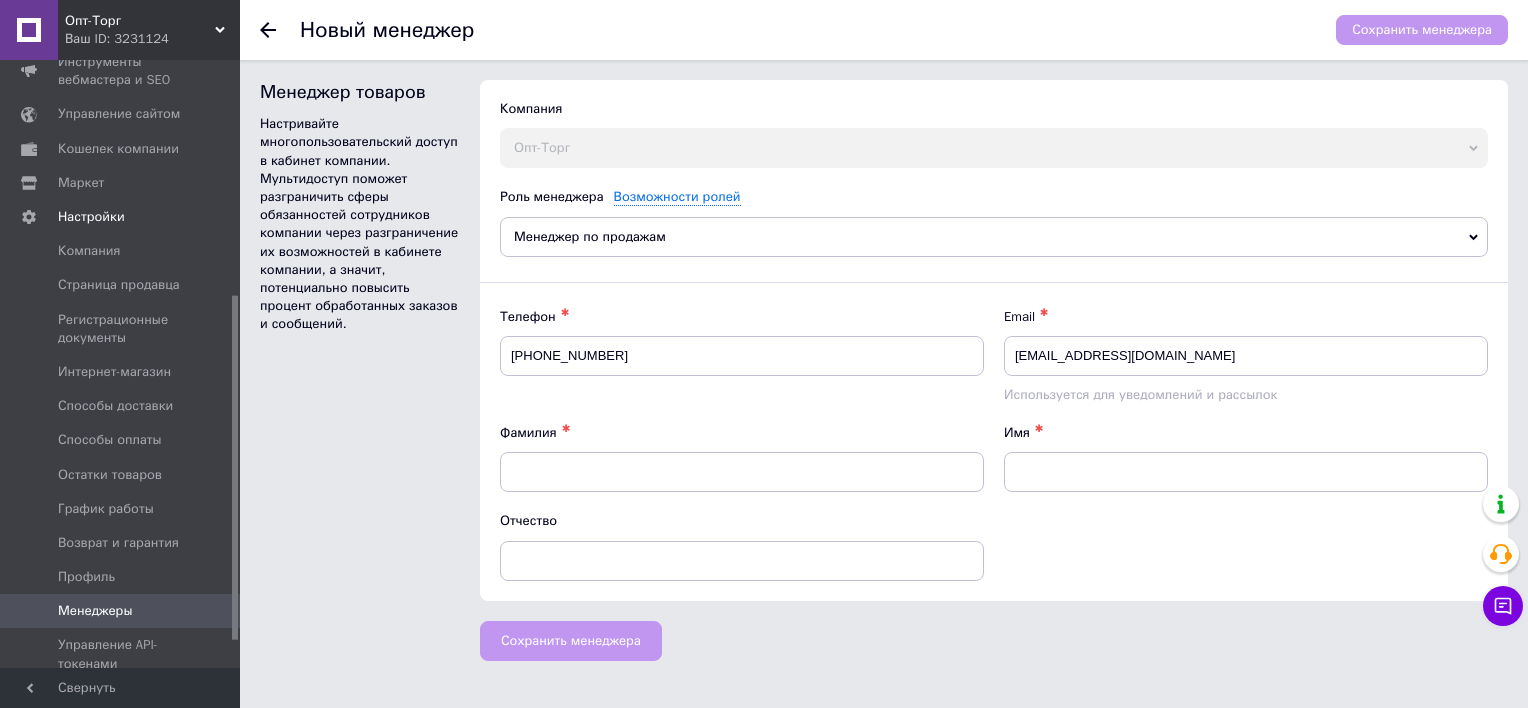 click on "Менеджер по продажам" at bounding box center (994, 237) 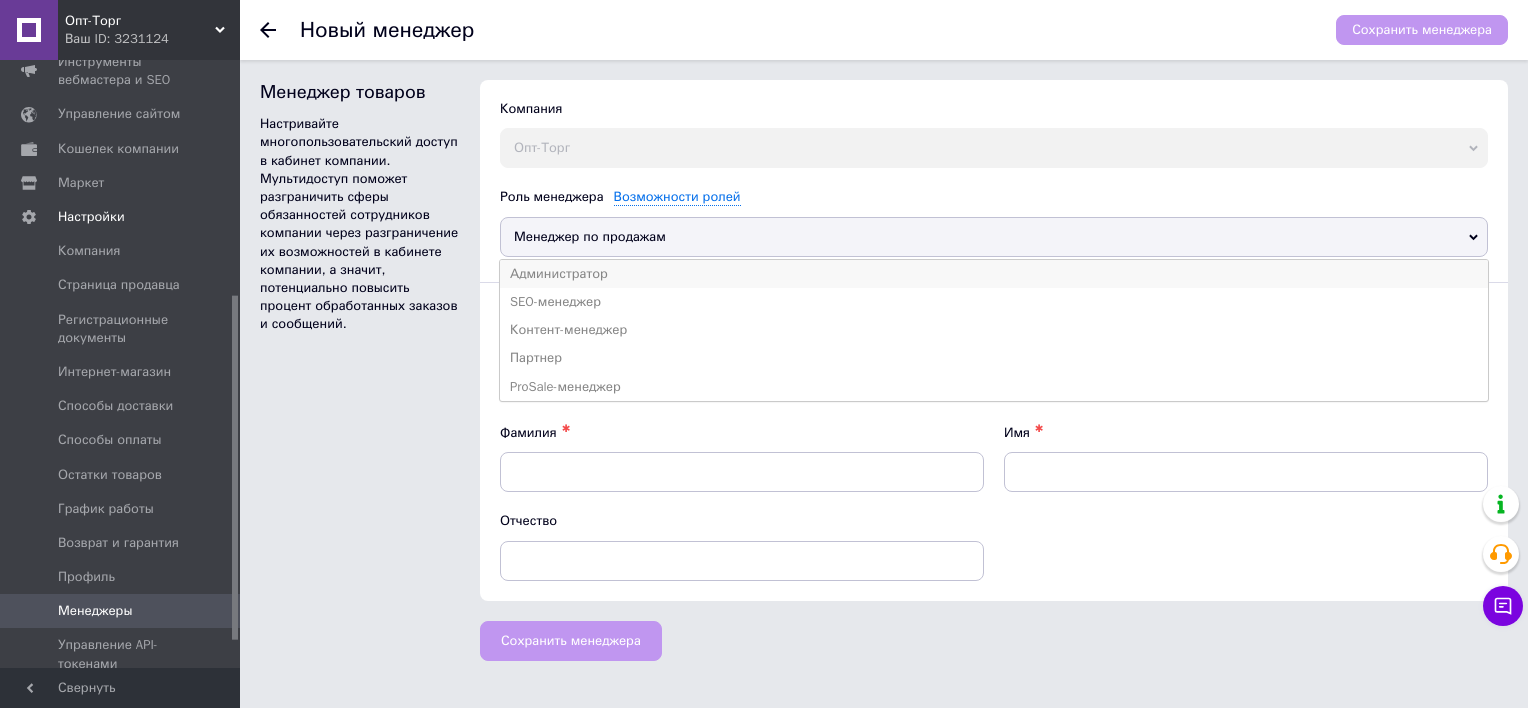 click on "Администратор" at bounding box center [994, 274] 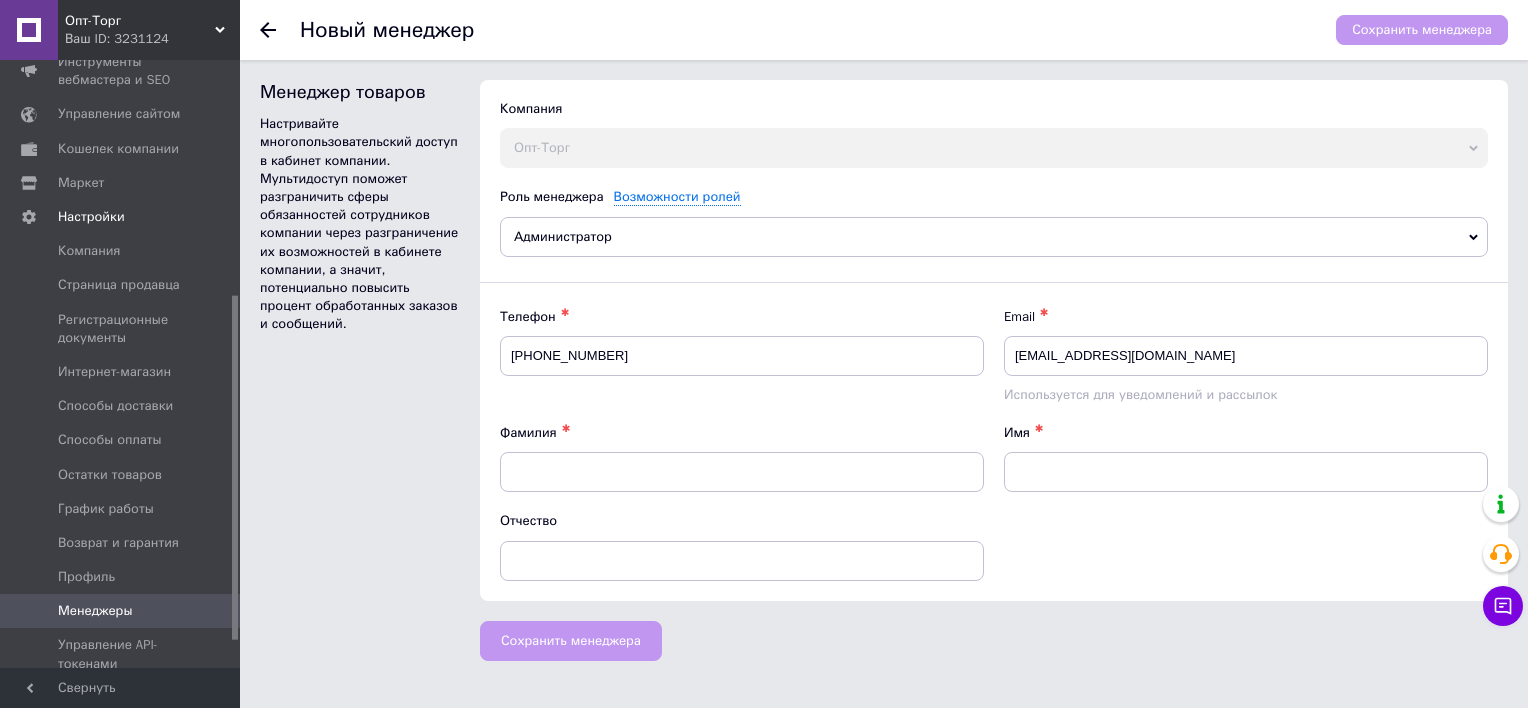 click on "Администратор" at bounding box center (994, 237) 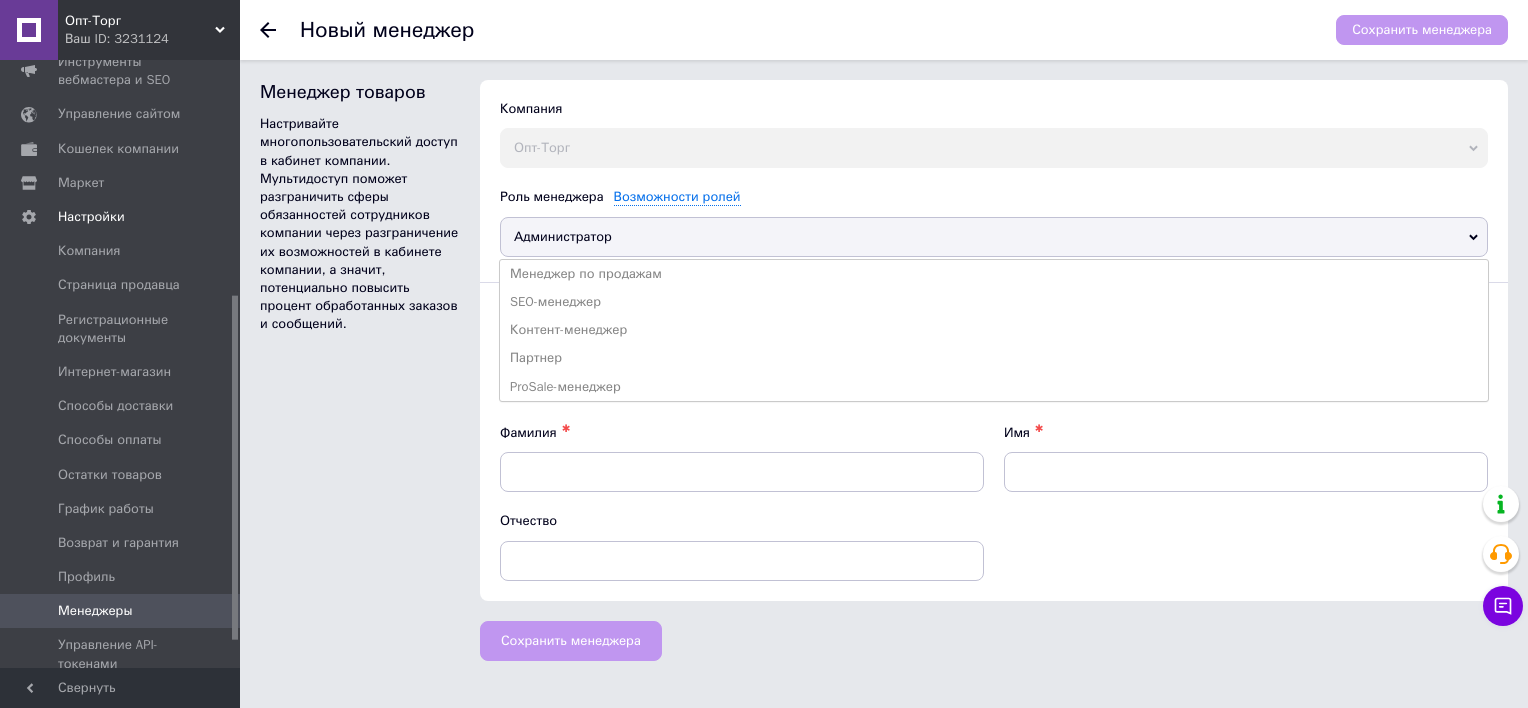 click on "Администратор" at bounding box center [994, 237] 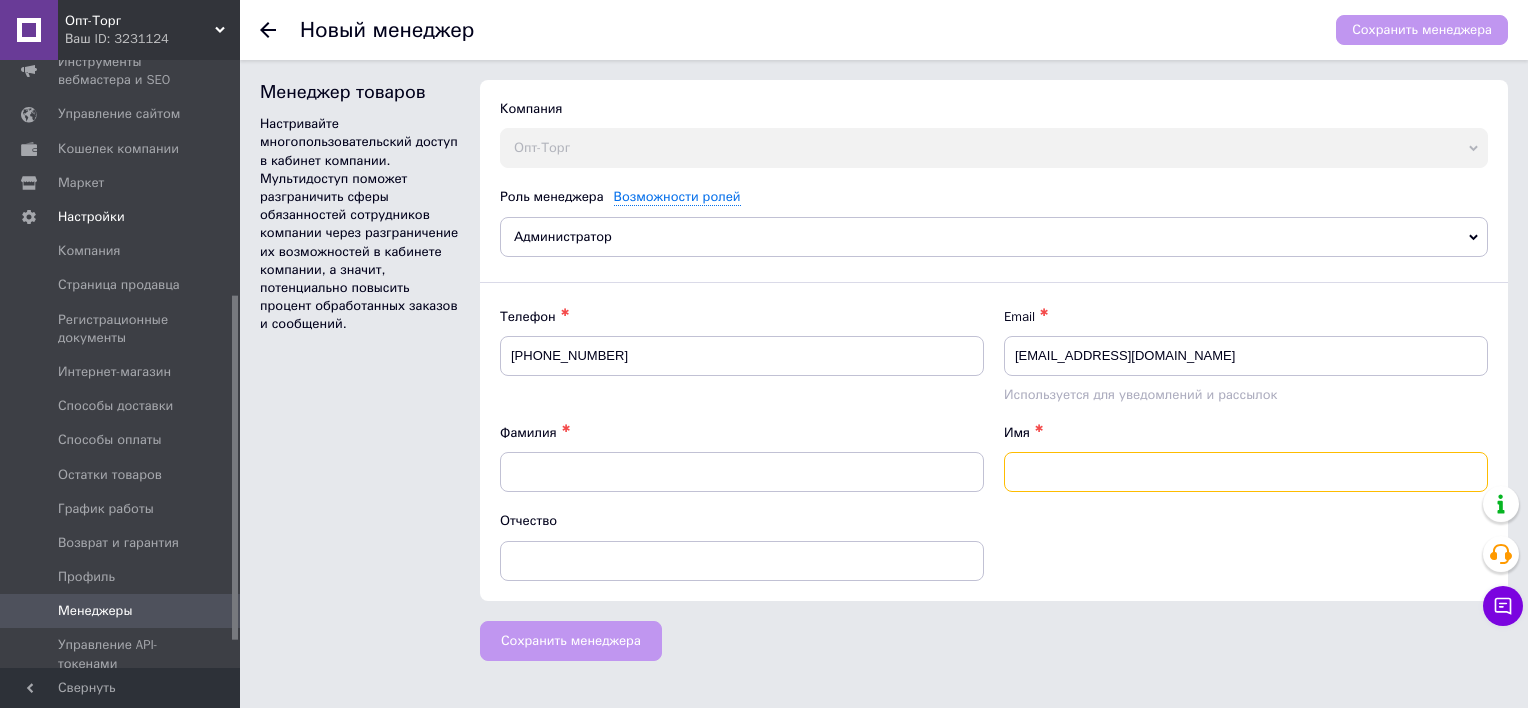 click at bounding box center (1246, 472) 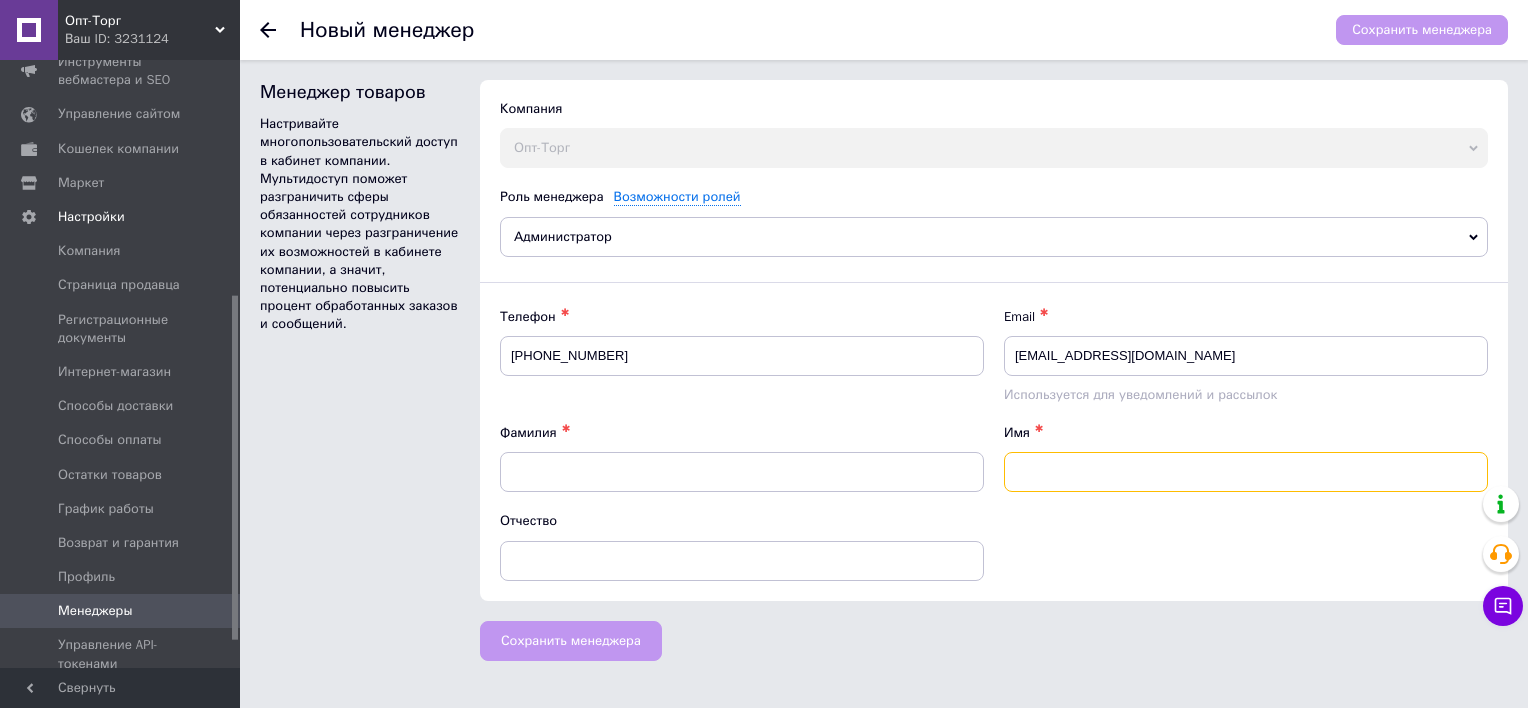 type on "irina" 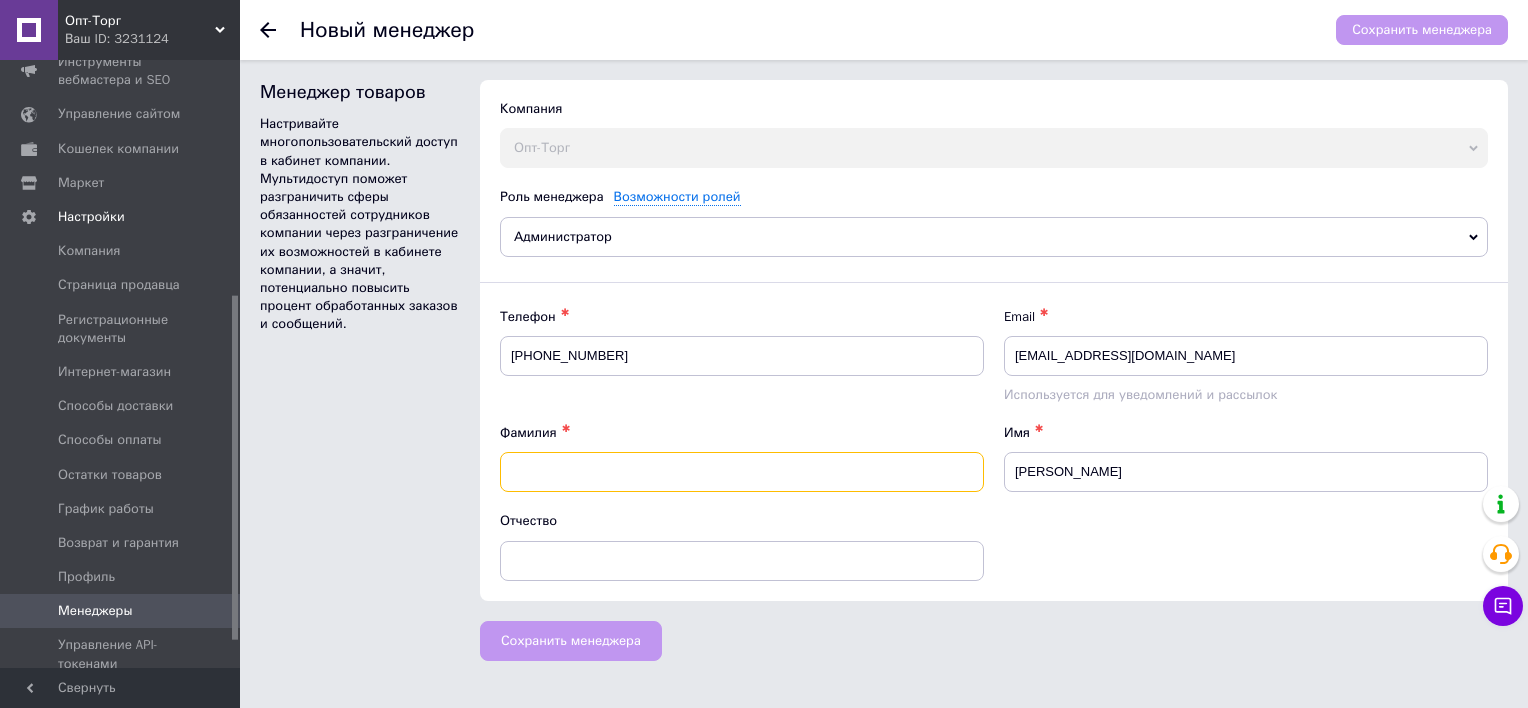 type on "Dovzhyk" 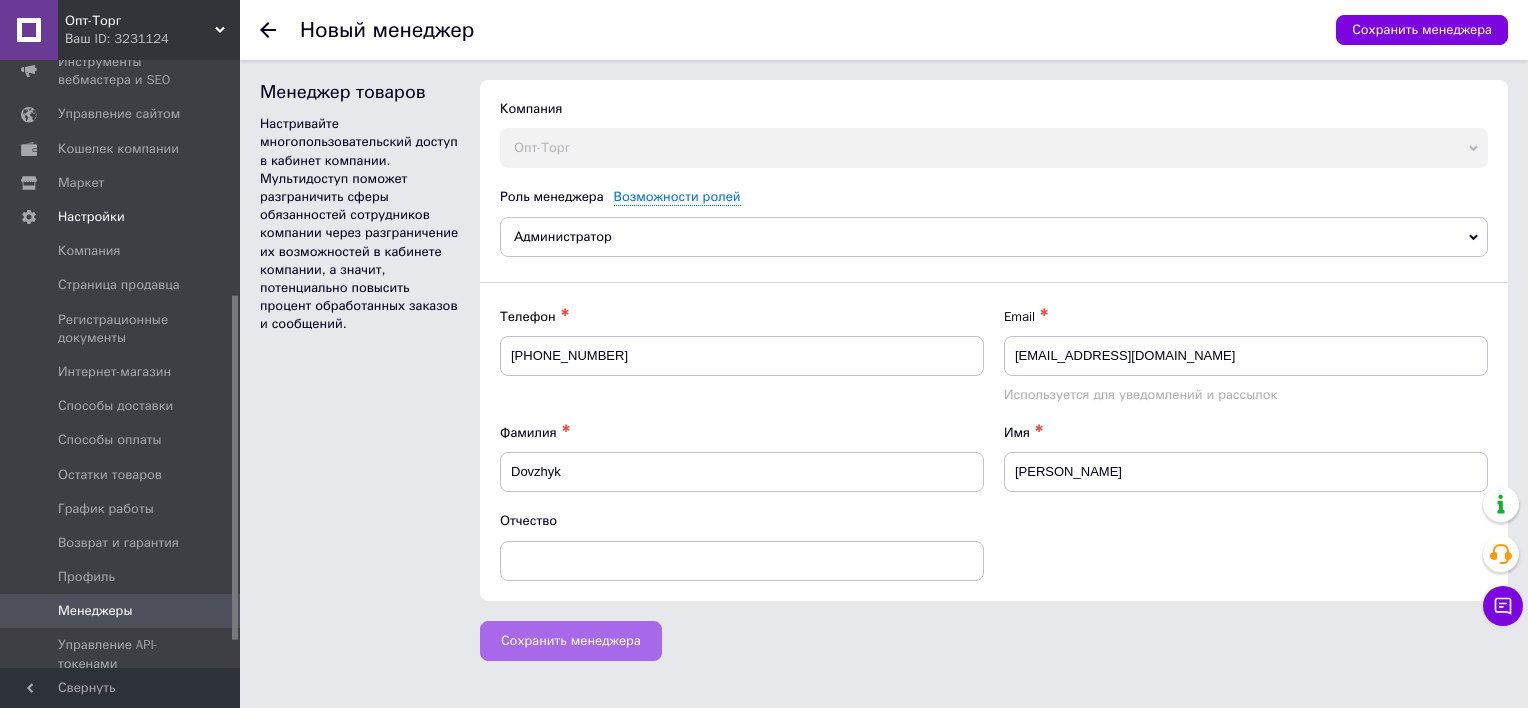 click on "Сохранить менеджера" at bounding box center (571, 641) 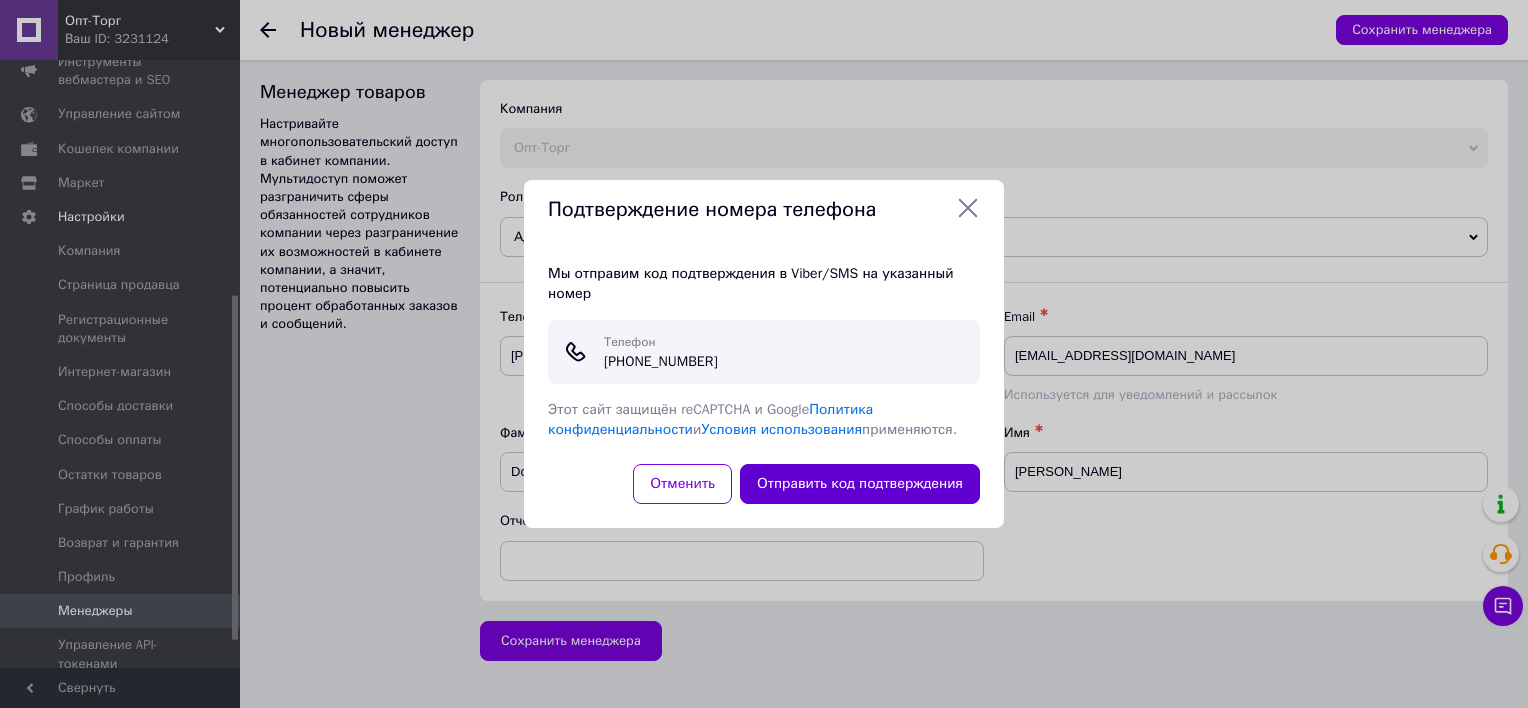 click on "Отправить код подтверждения" at bounding box center (860, 484) 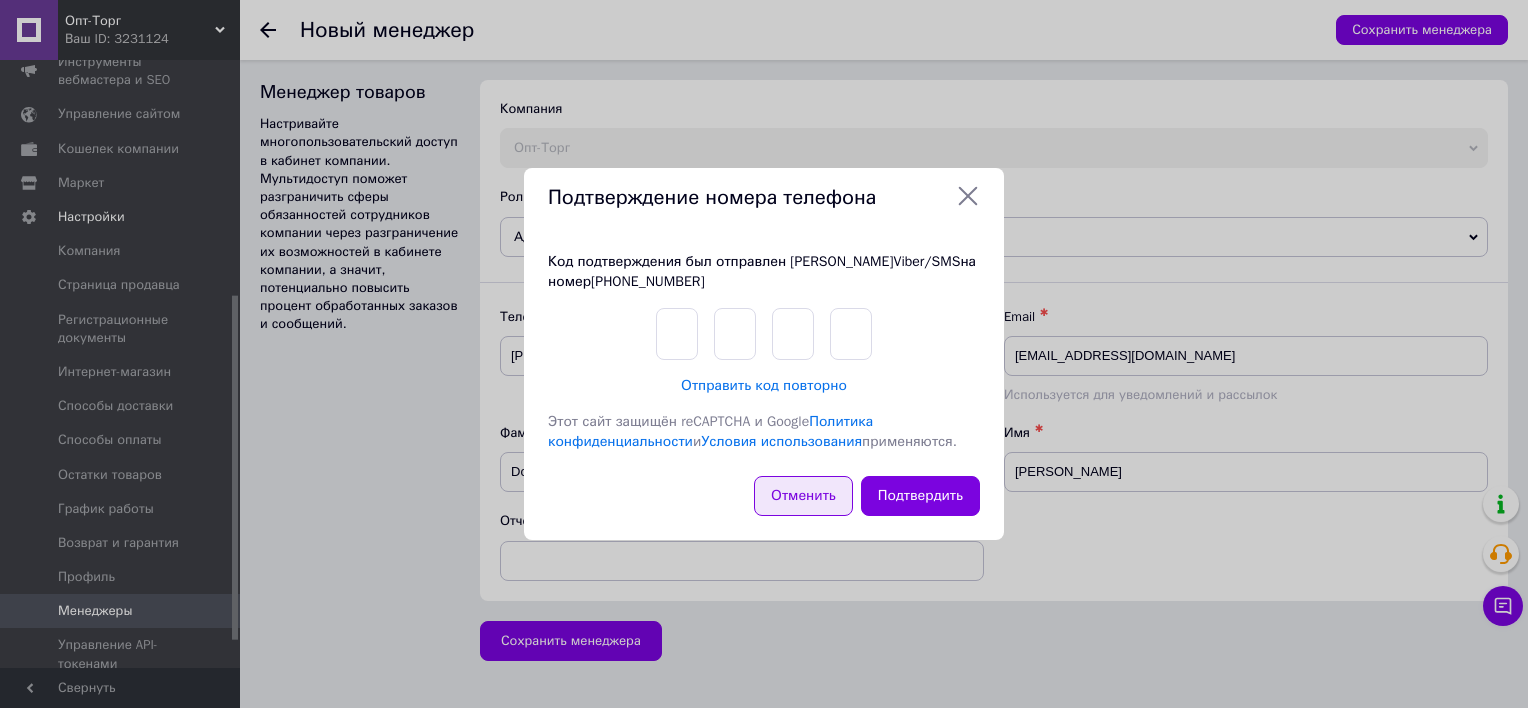 click on "Отменить" at bounding box center (803, 496) 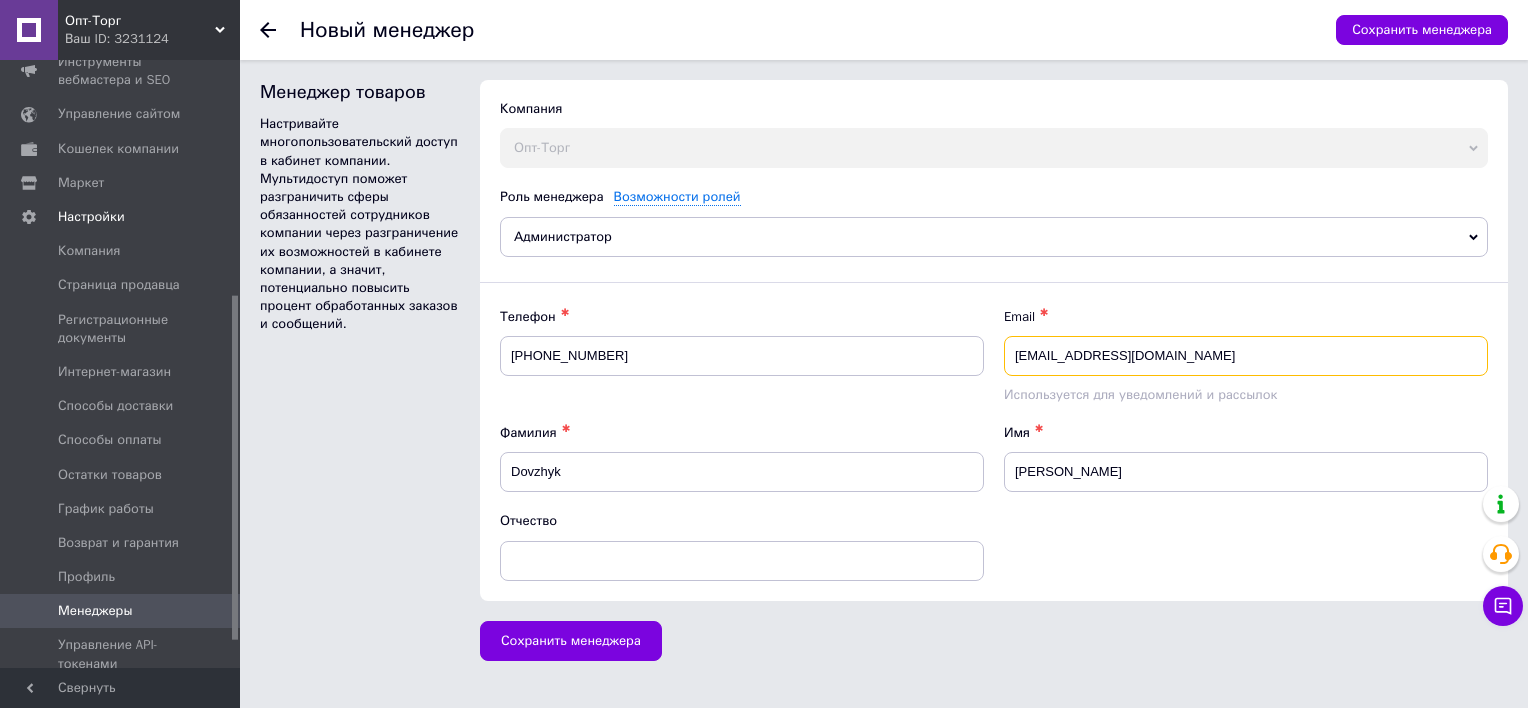 click on "iradovzik65@gmail.com" at bounding box center (1246, 356) 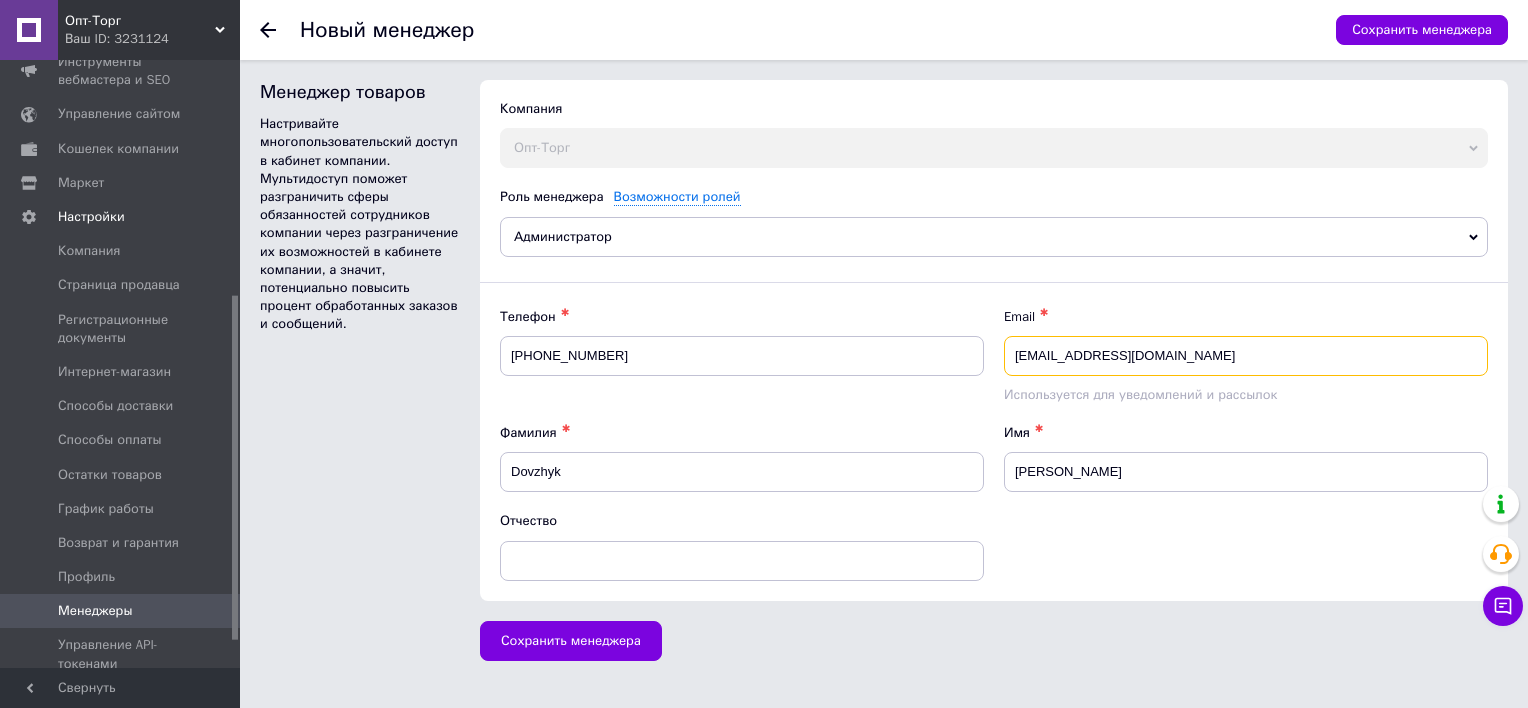click on "iradovzik1@gmail.com" at bounding box center [1246, 356] 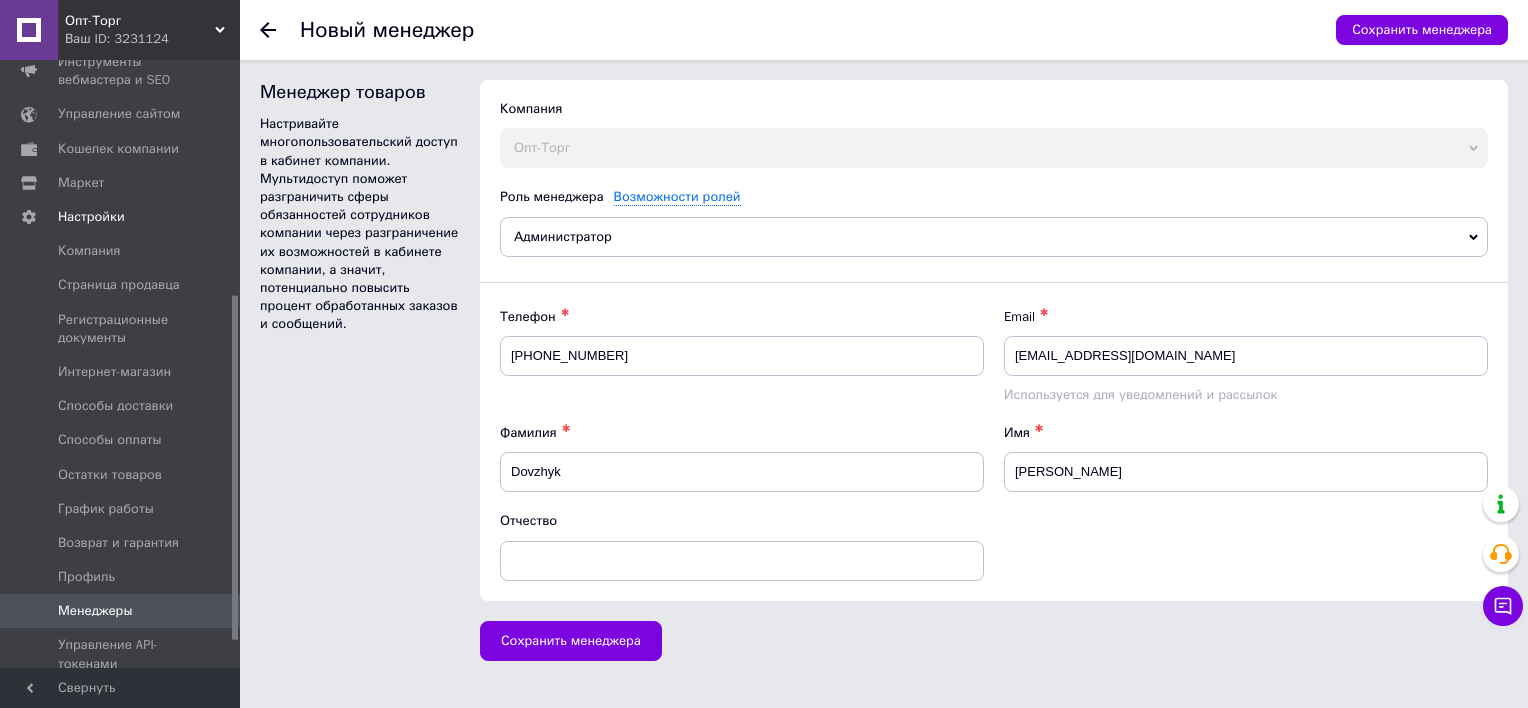 click on "Телефон ✱ +380672555837 Email ✱ iradovzik1@gmail.com Используется для уведомлений и рассылок Фамилия ✱ Dovzhyk Имя ✱ irina Отчество" at bounding box center (994, 444) 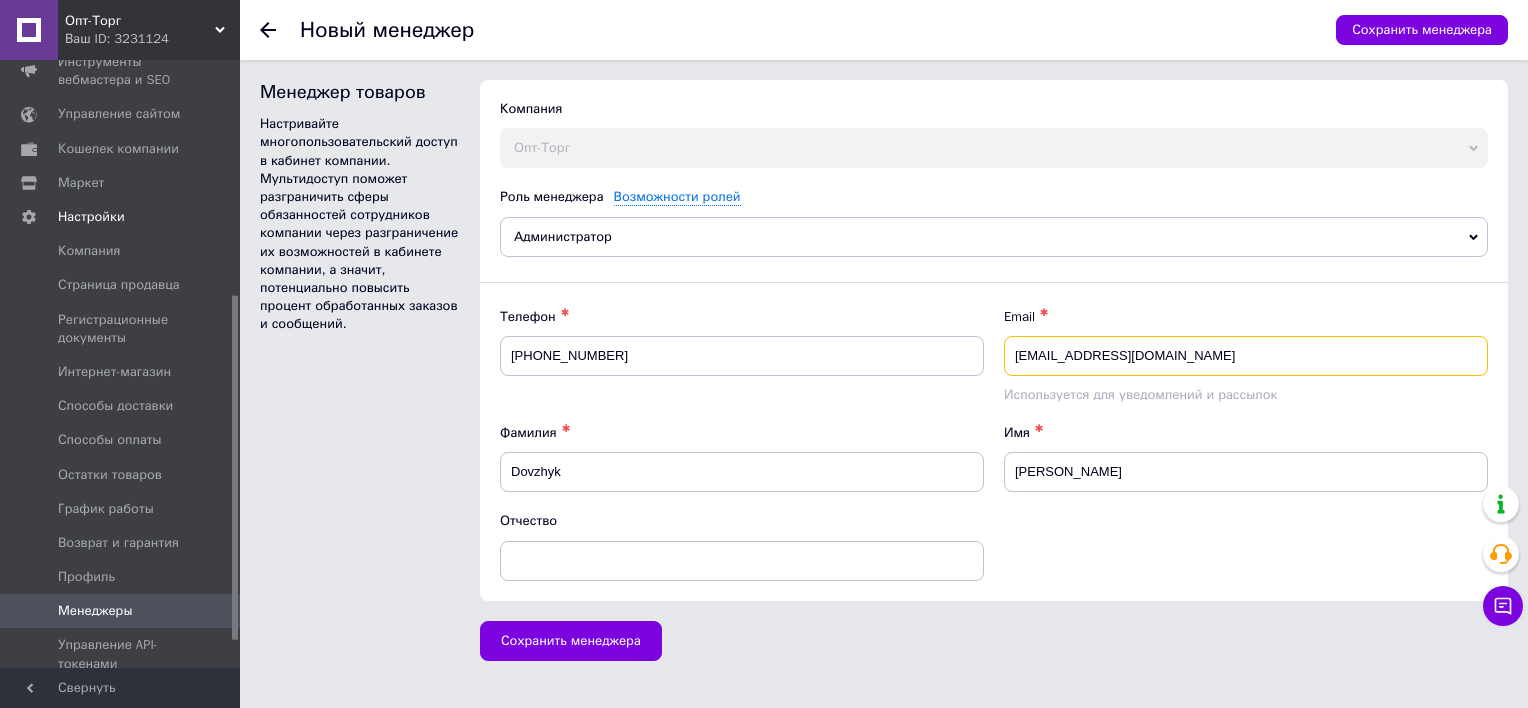 click on "iradovzik1@gmail.com" at bounding box center [1246, 356] 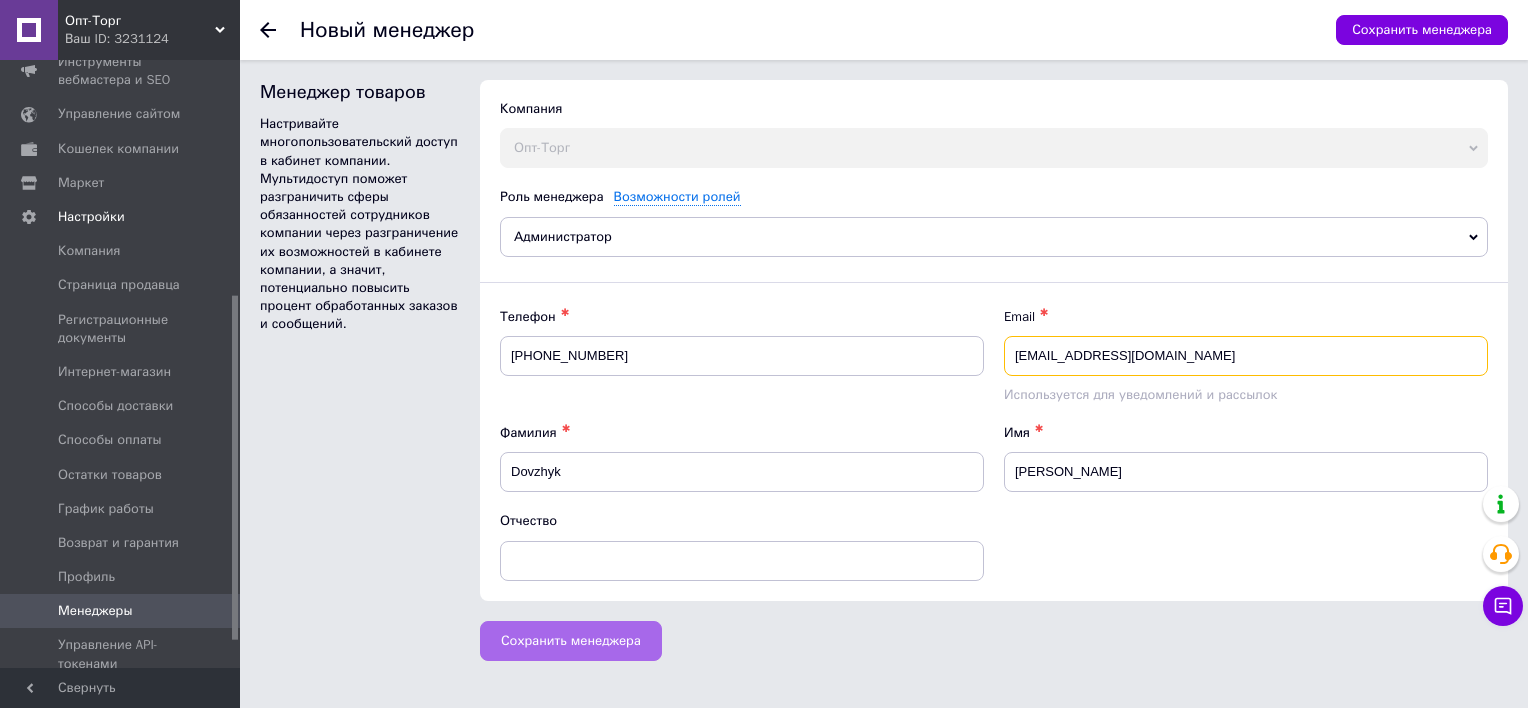 type on "idovzik1@gmail.com" 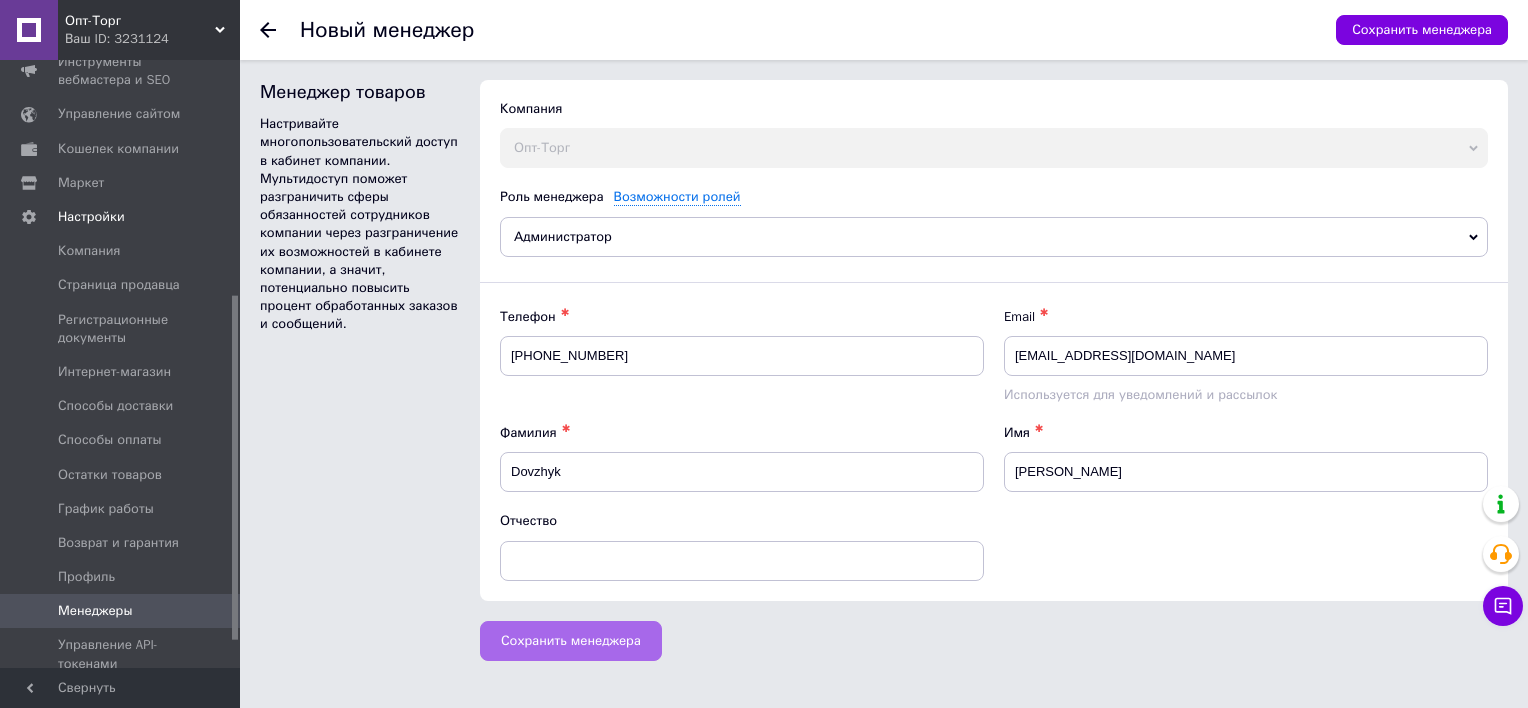 click on "Сохранить менеджера" at bounding box center (571, 641) 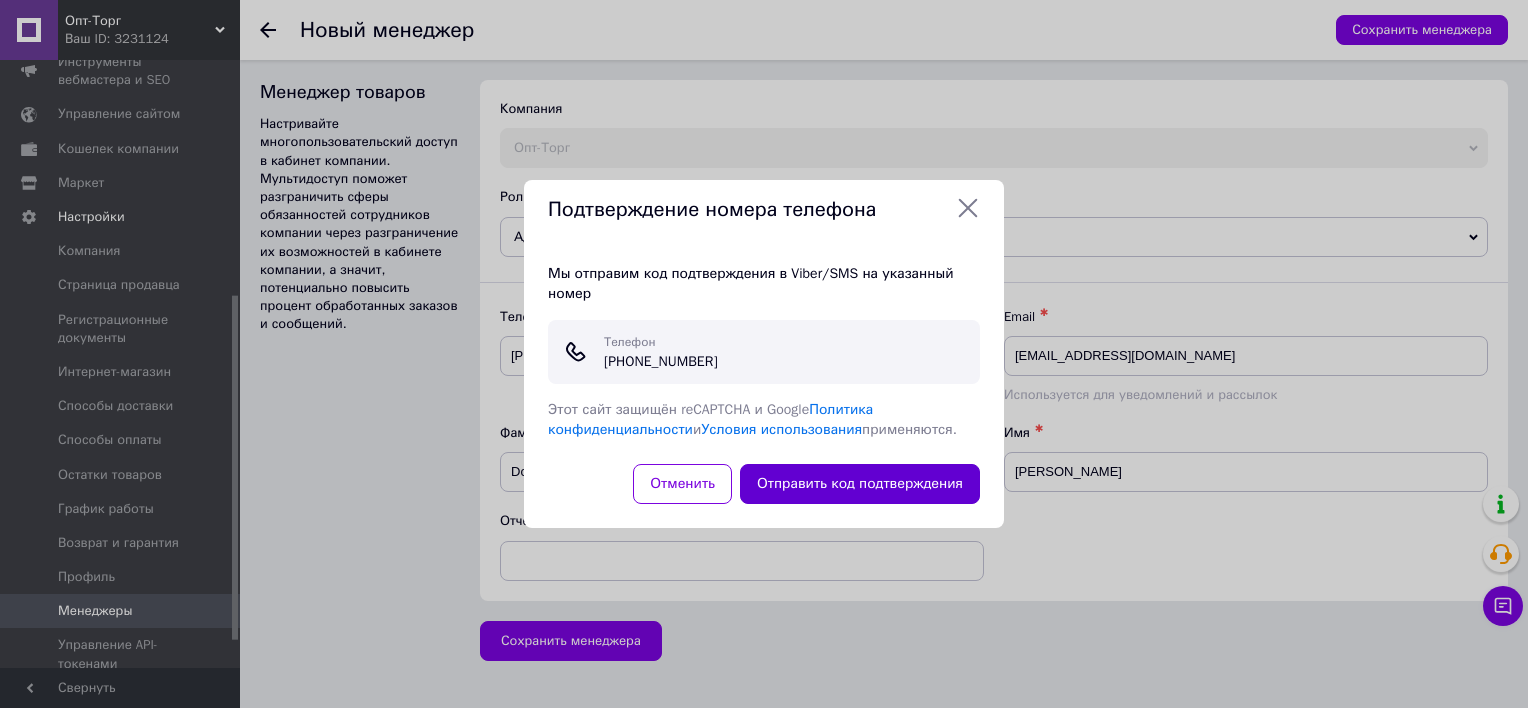 click on "Отправить код подтверждения" at bounding box center [860, 484] 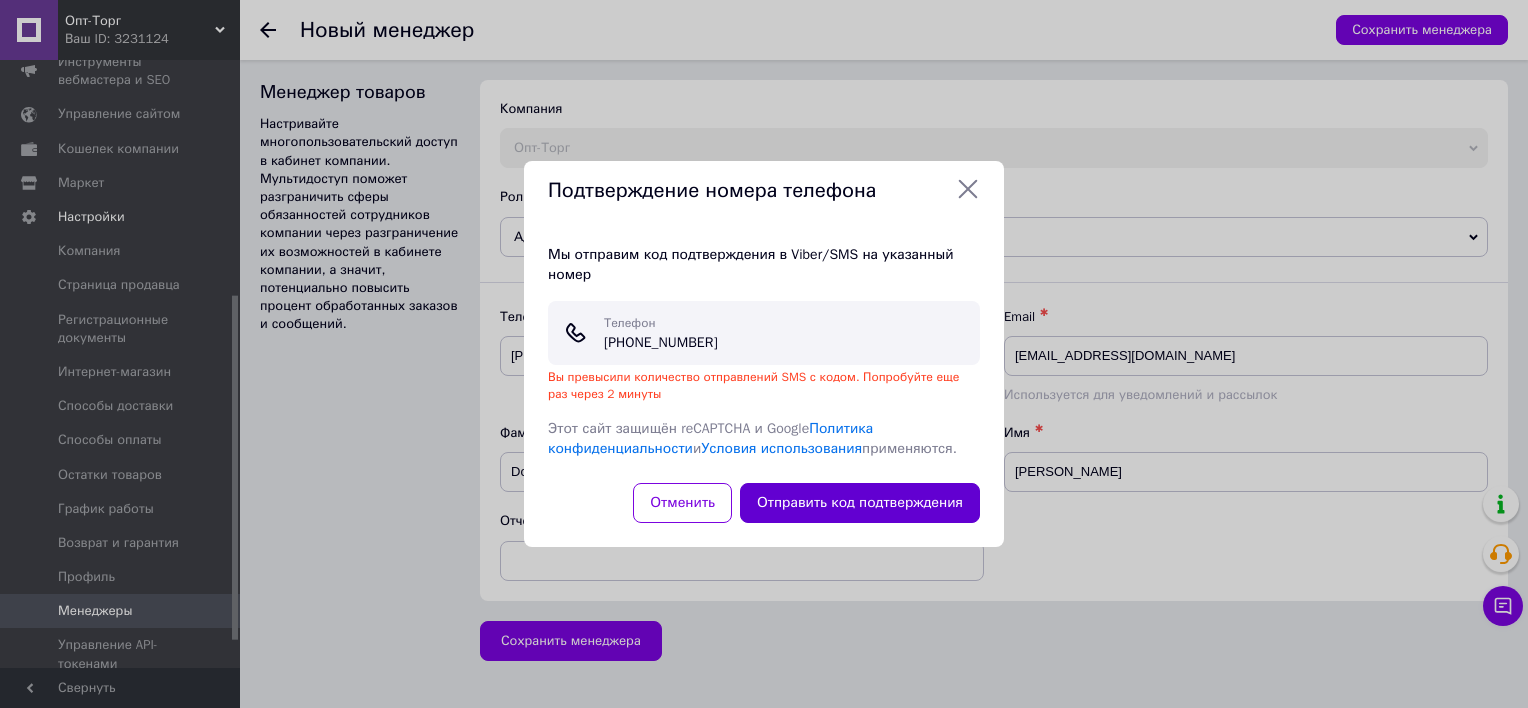 click on "Отправить код подтверждения" at bounding box center (860, 503) 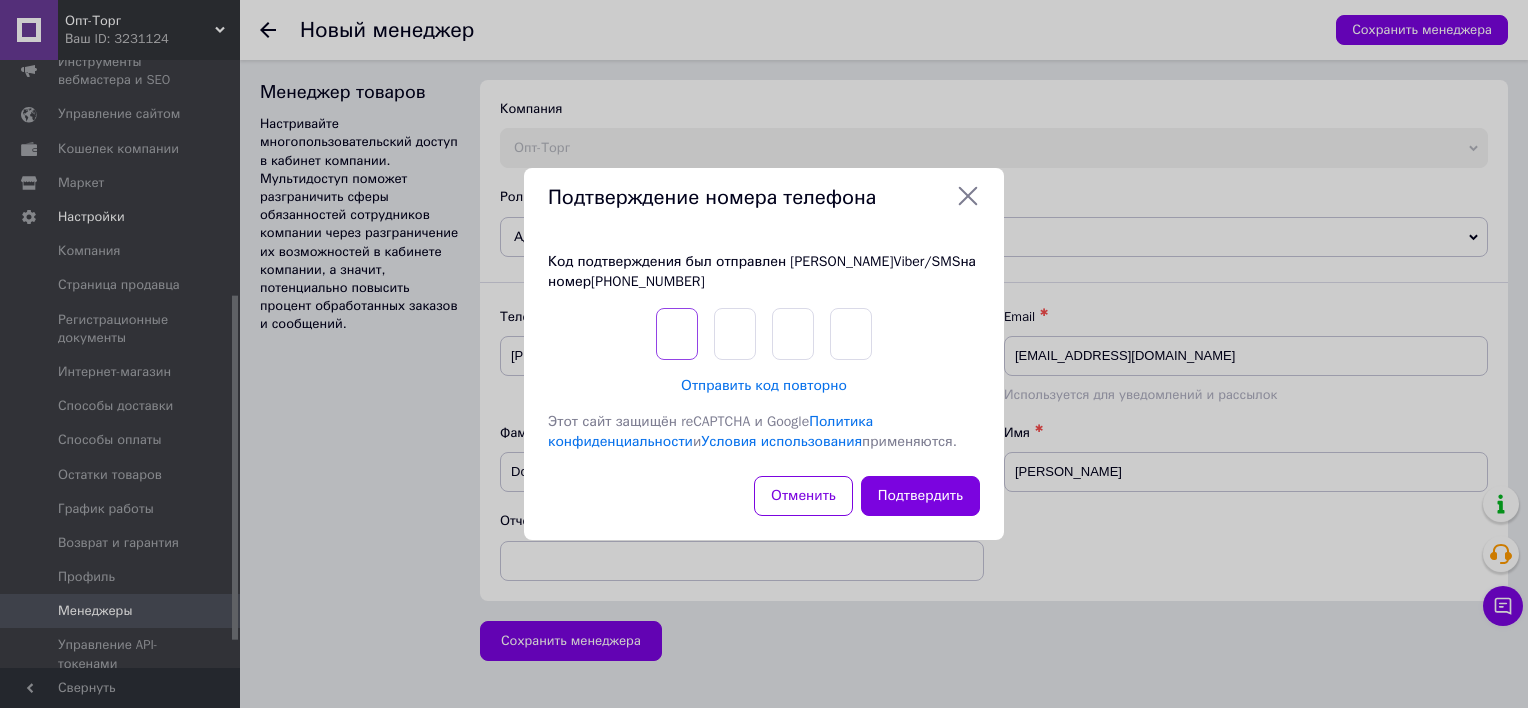 click at bounding box center (677, 334) 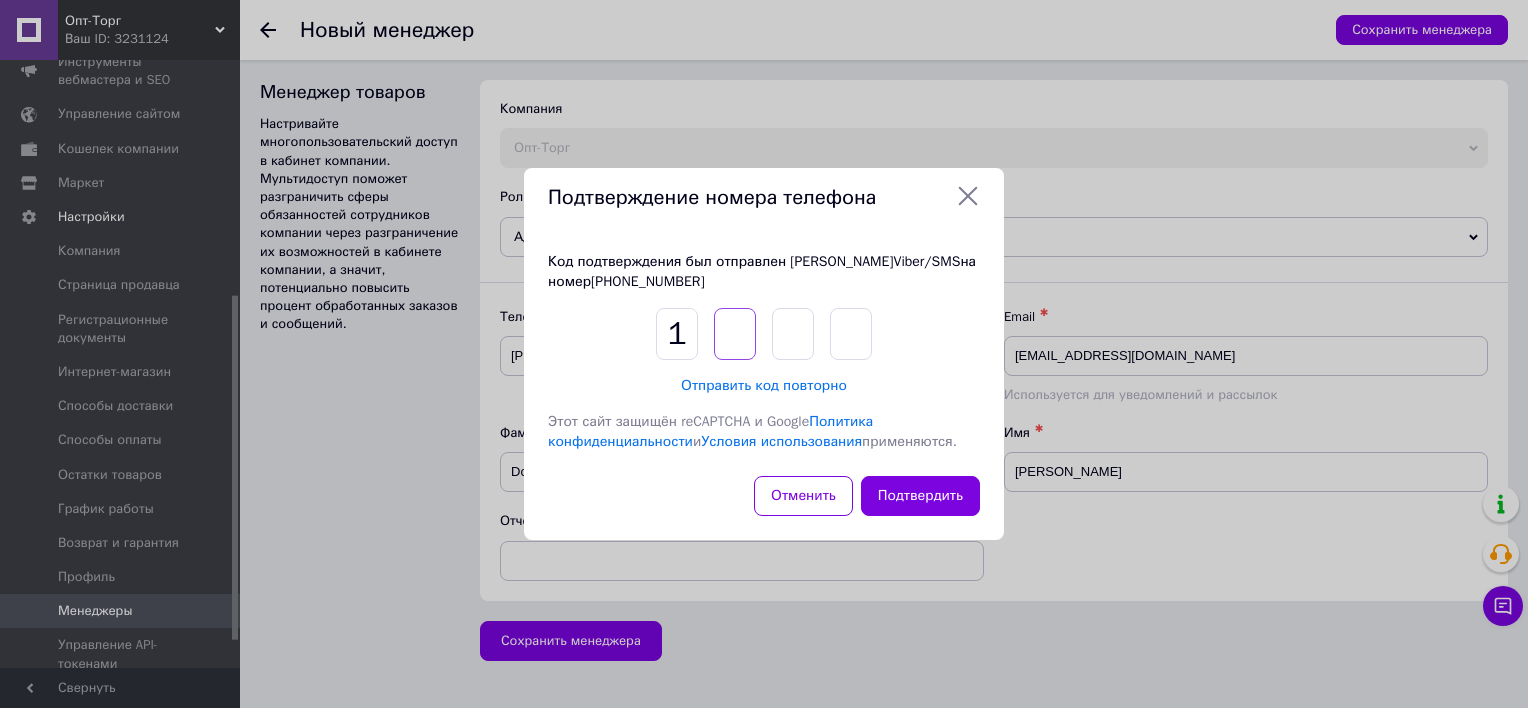 type on "4" 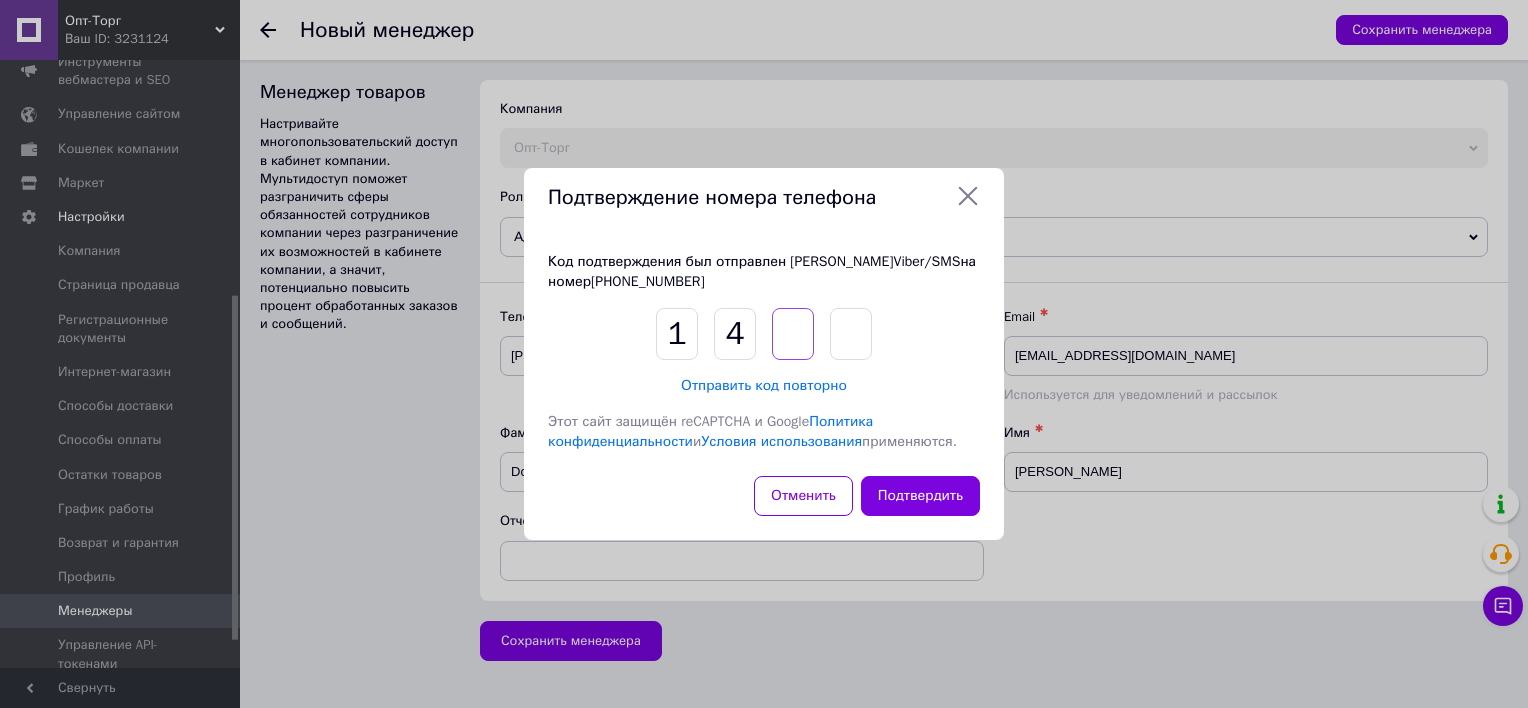 type on "9" 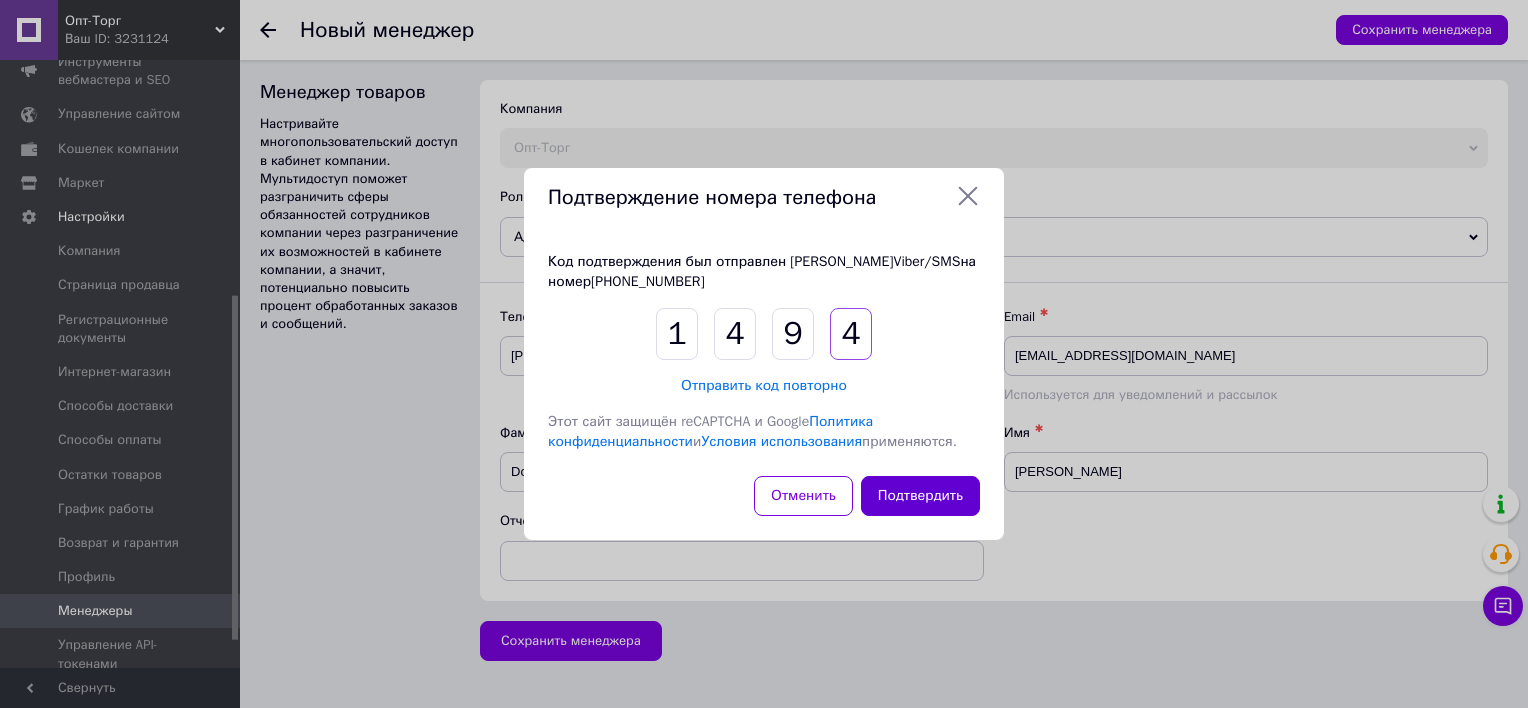 type on "4" 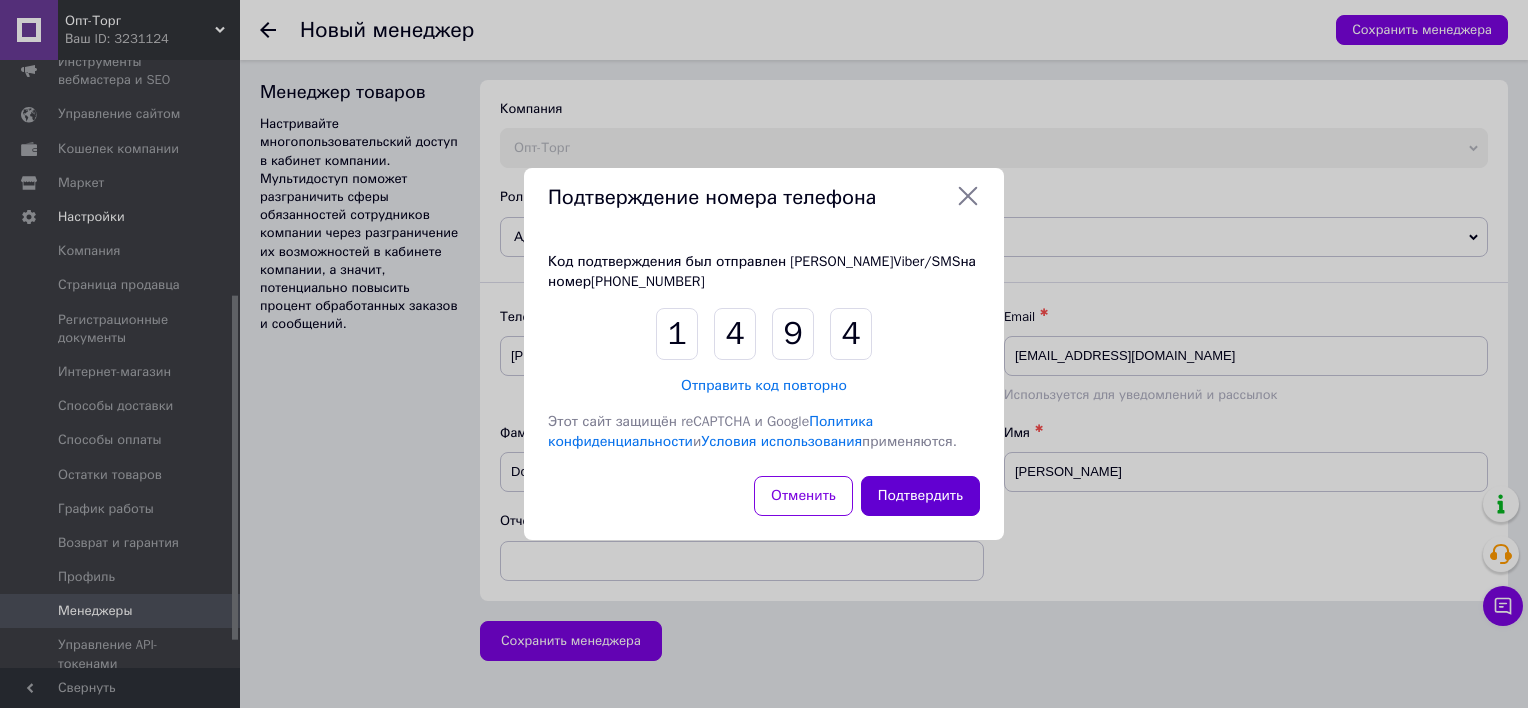 click on "Подтвердить" at bounding box center (920, 496) 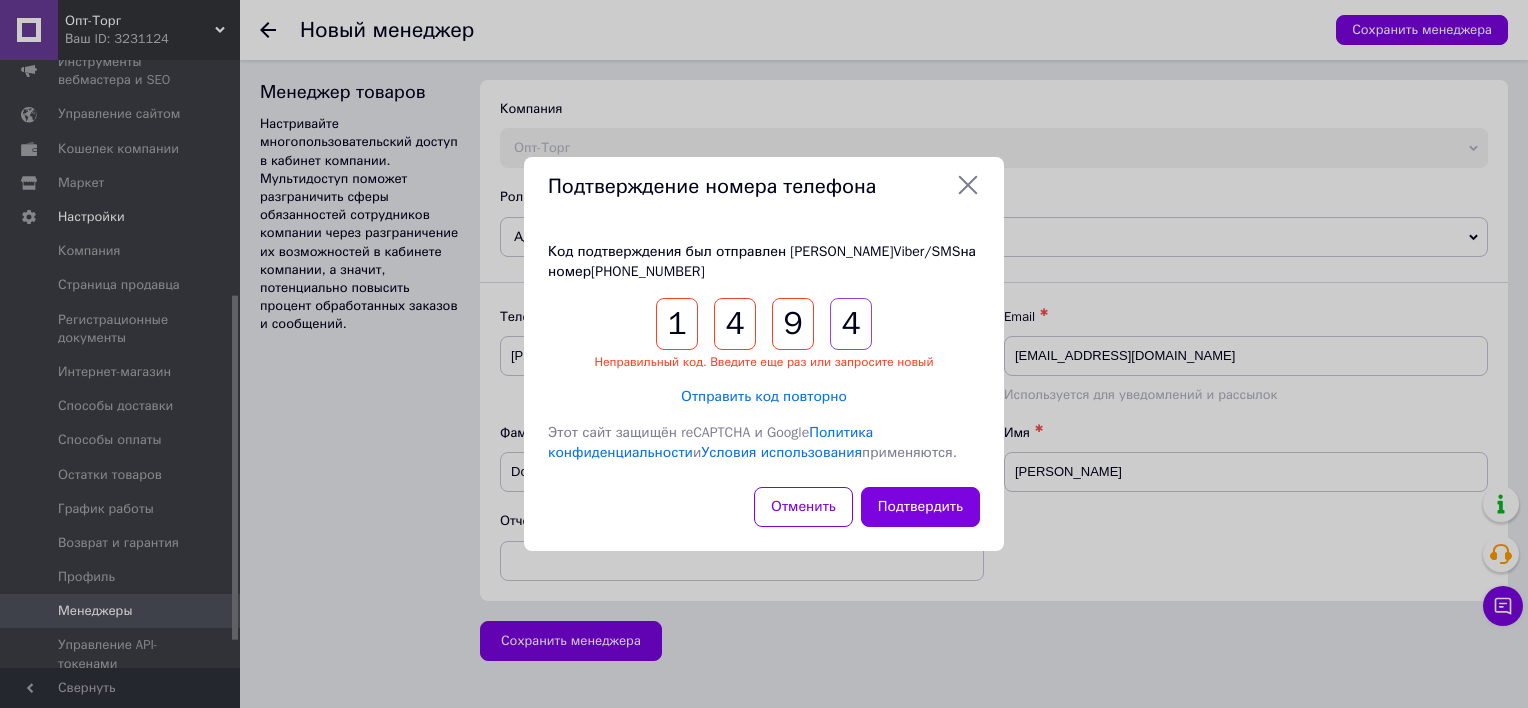 click on "4" at bounding box center [851, 324] 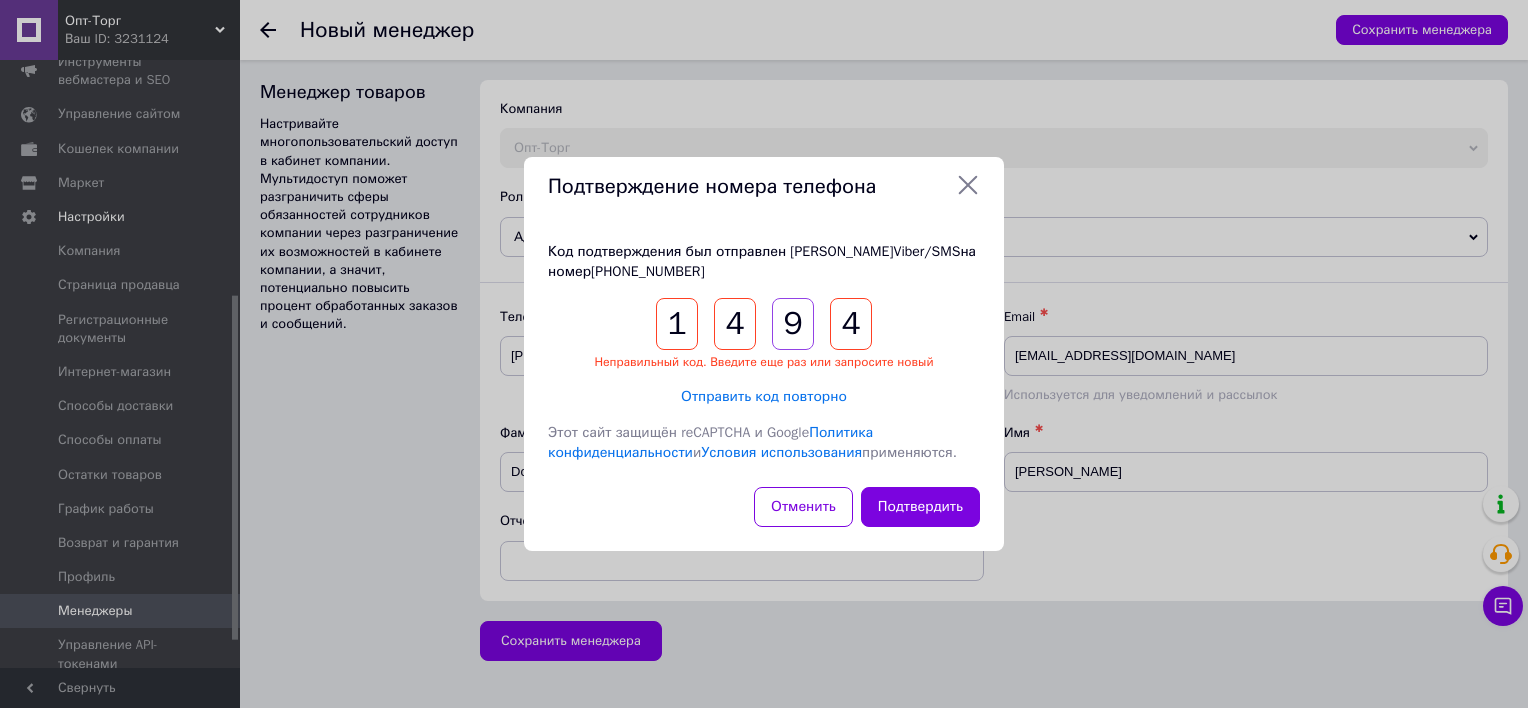 type 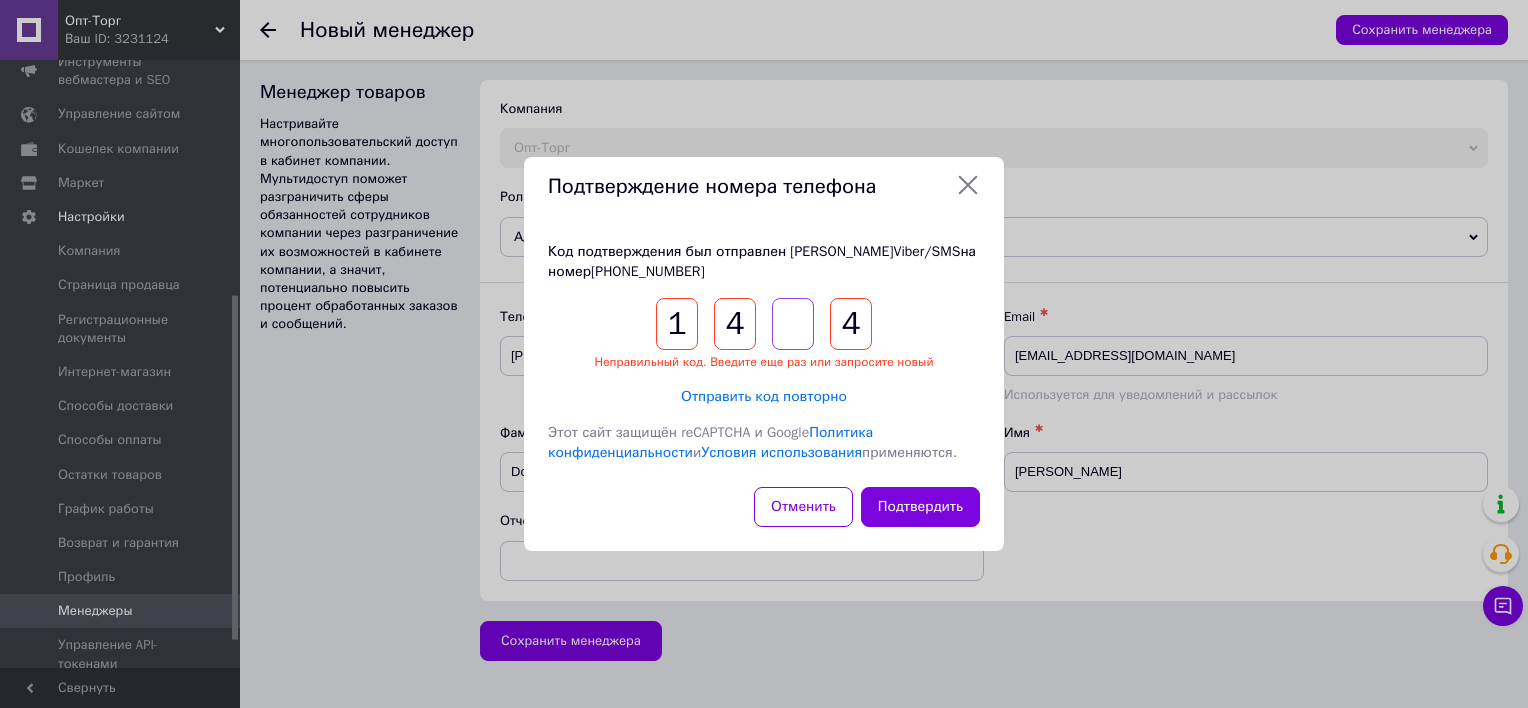 type 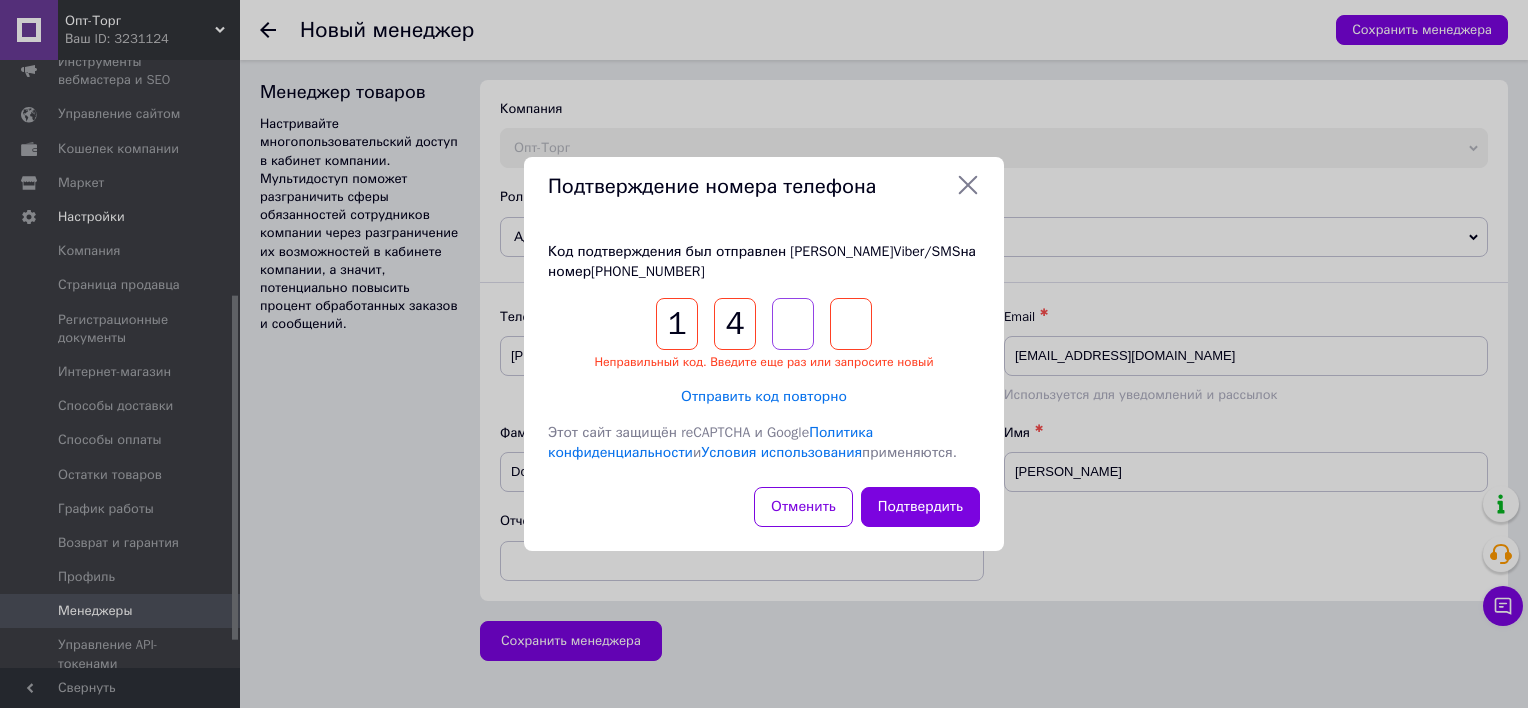 type 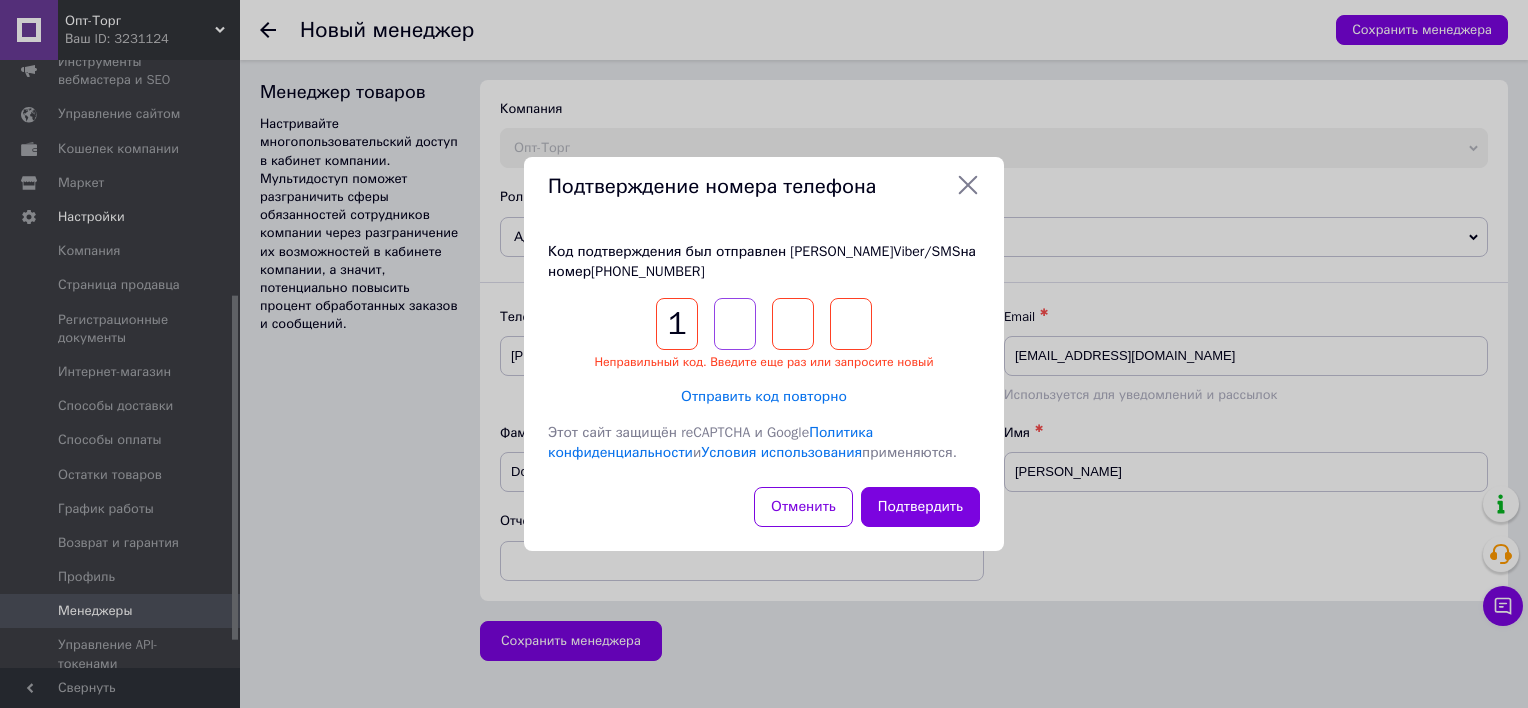 type 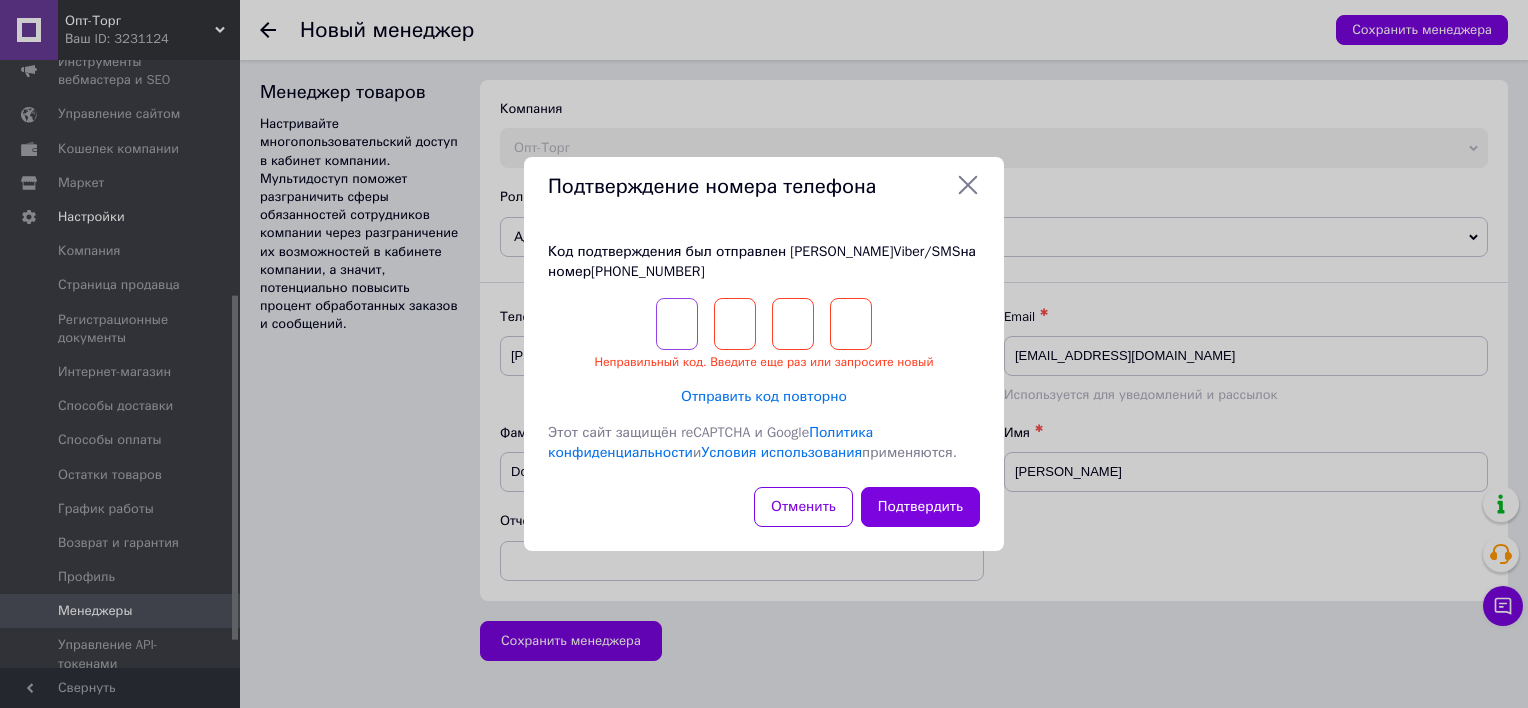 type on "7" 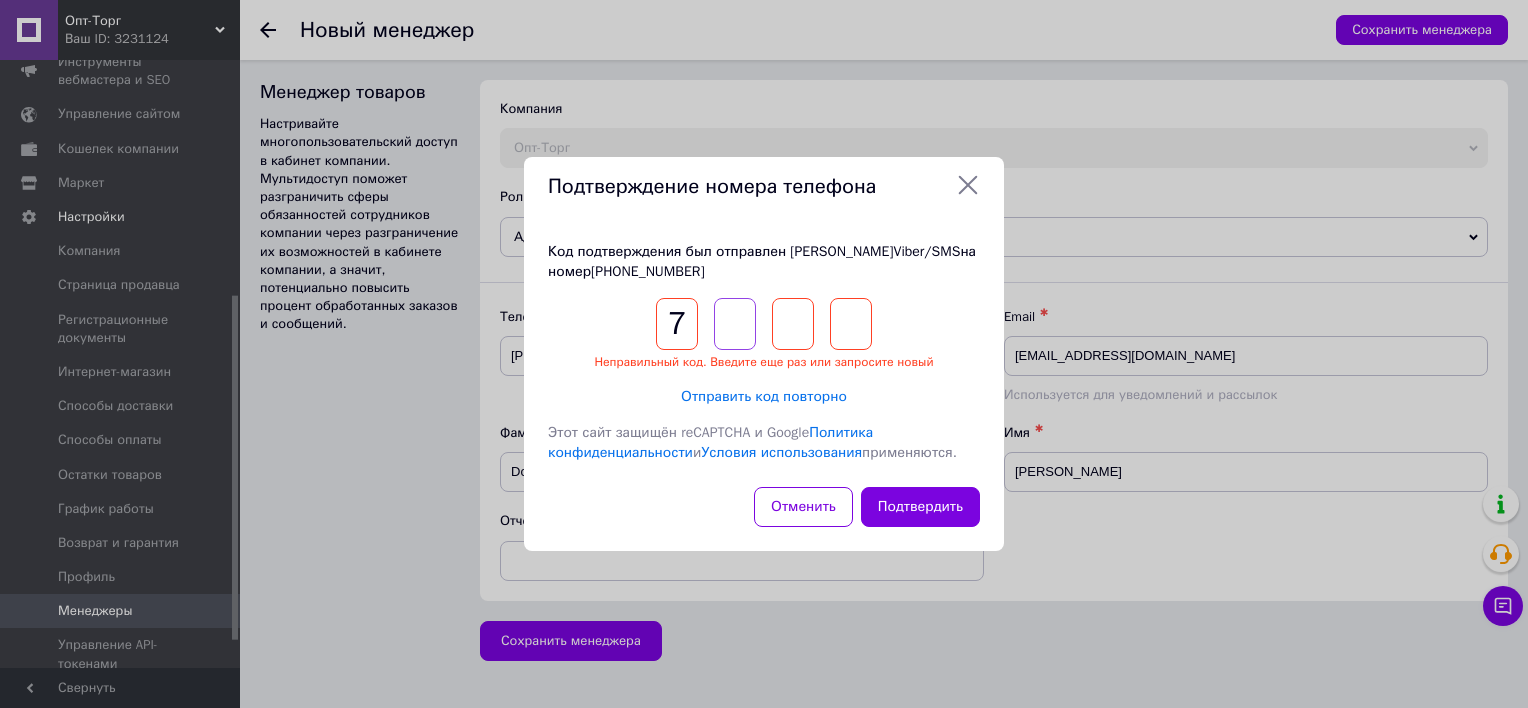 type on "4" 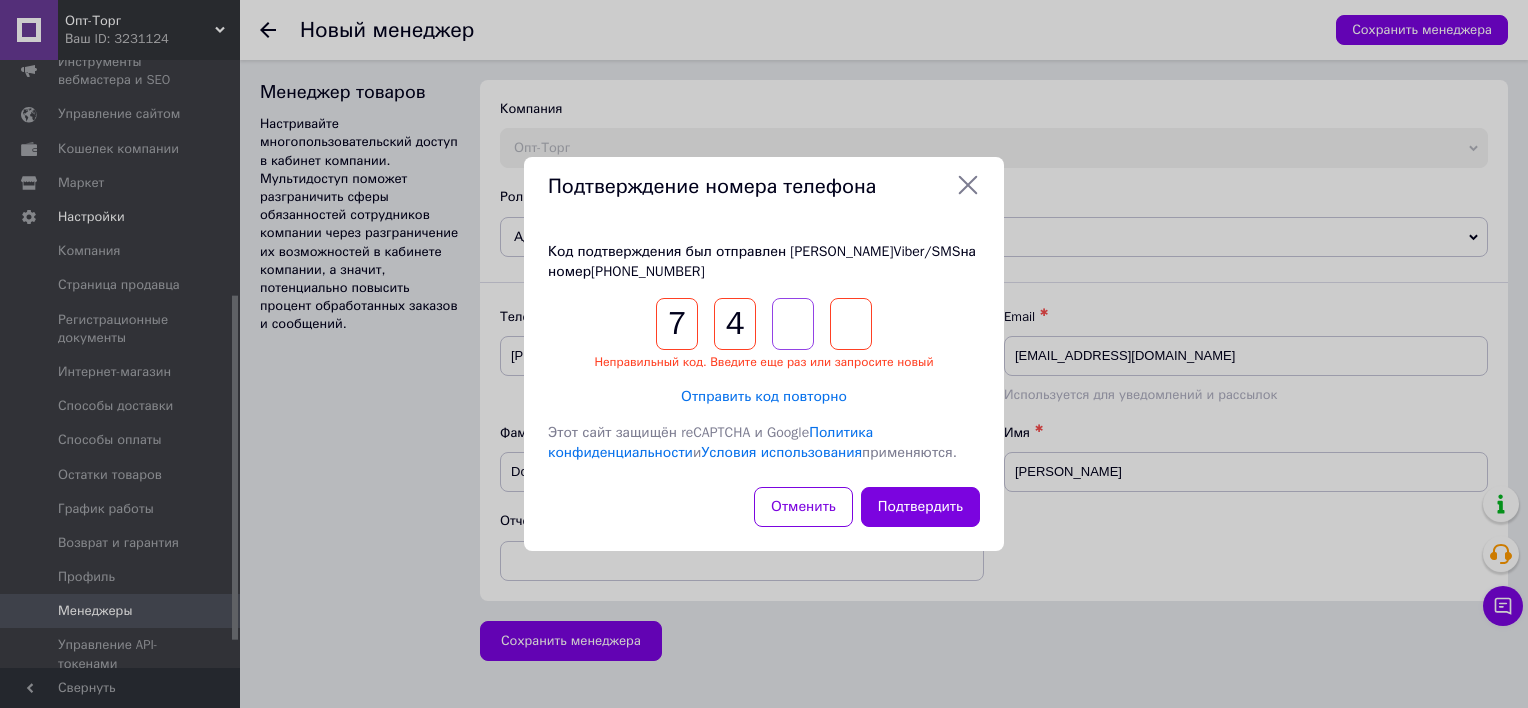 type on "5" 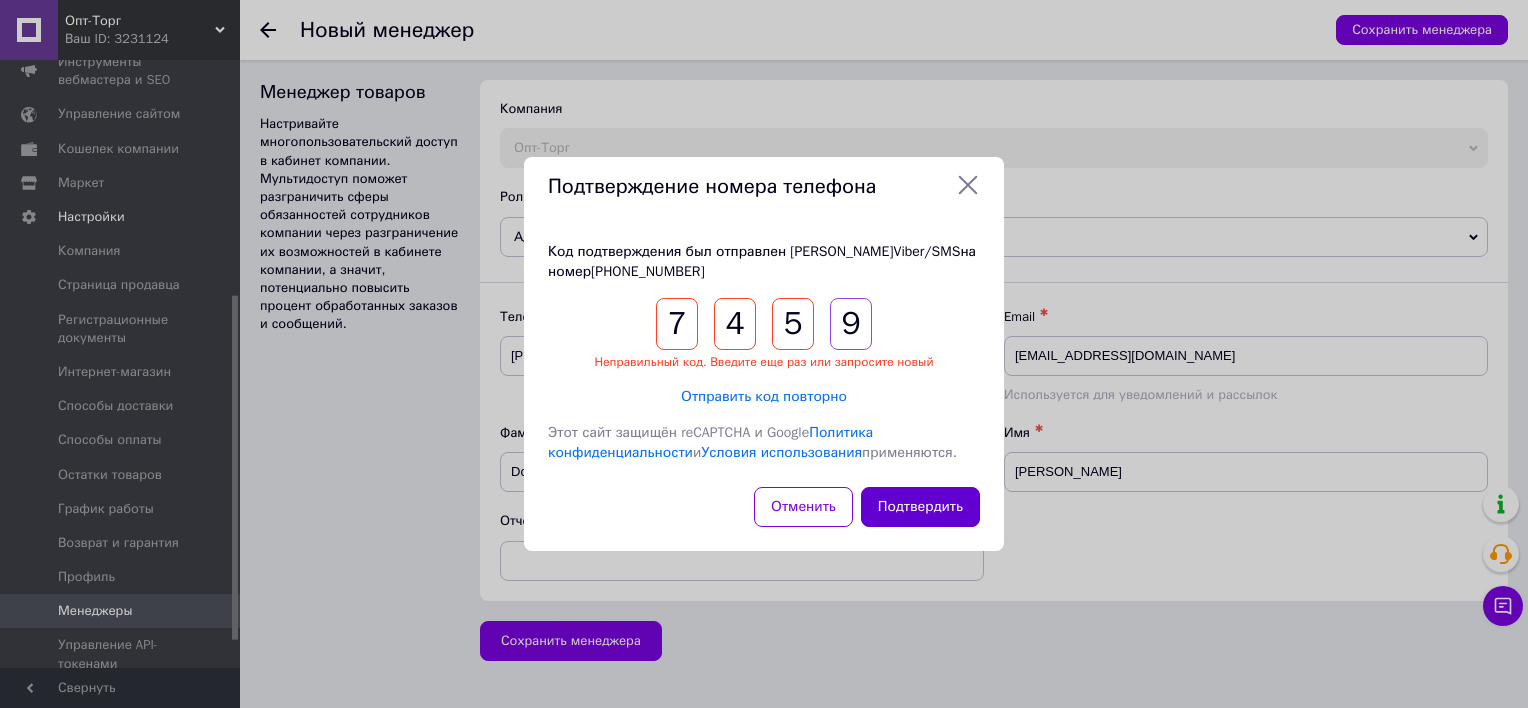type on "9" 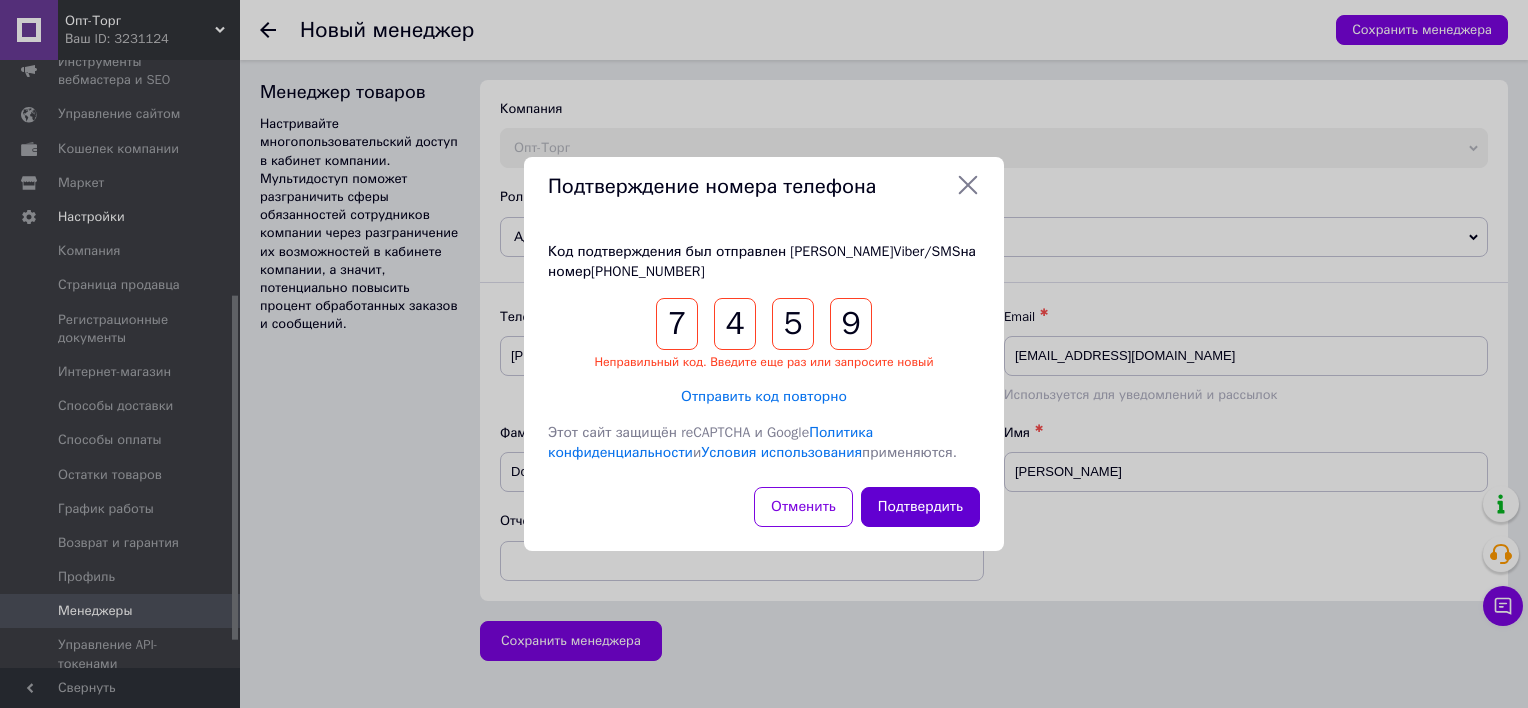 click on "Подтвердить" at bounding box center (920, 507) 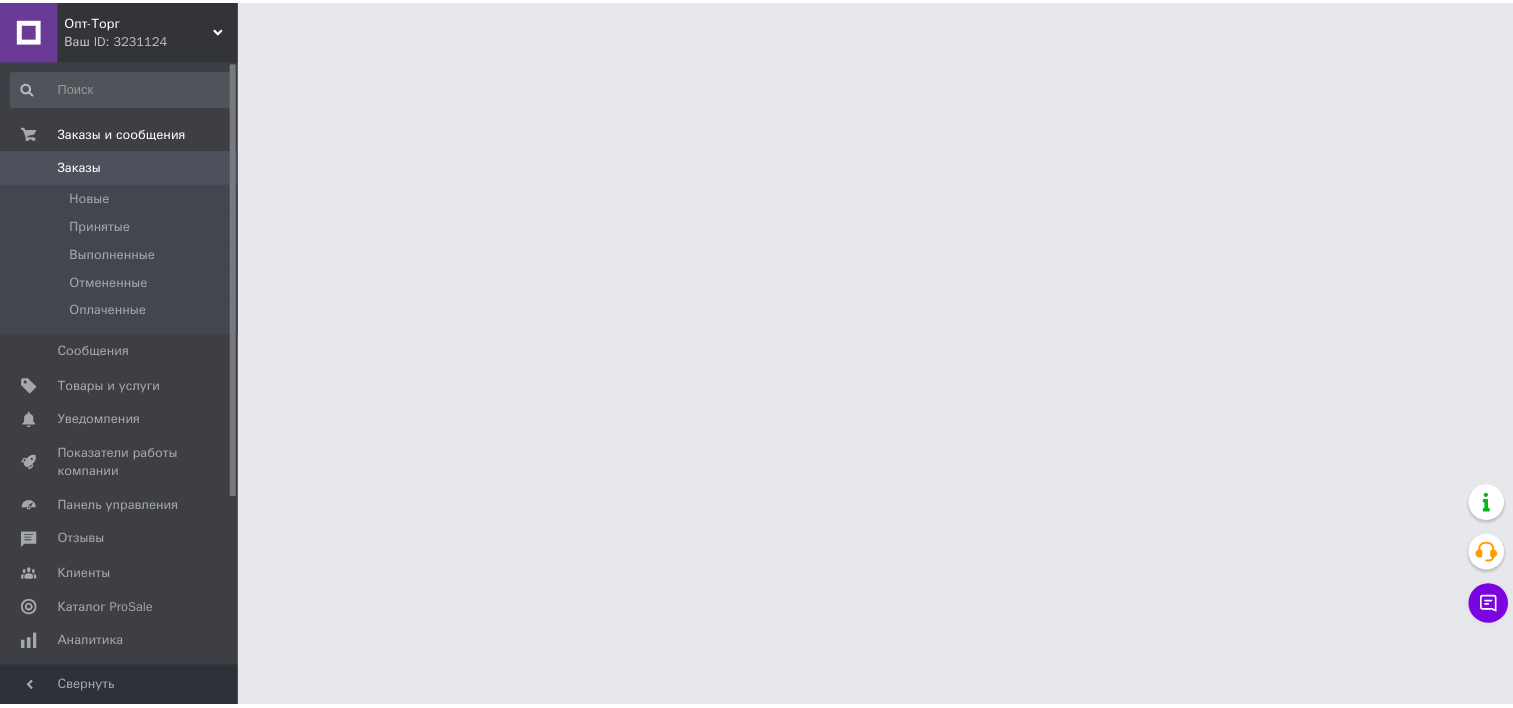 scroll, scrollTop: 0, scrollLeft: 0, axis: both 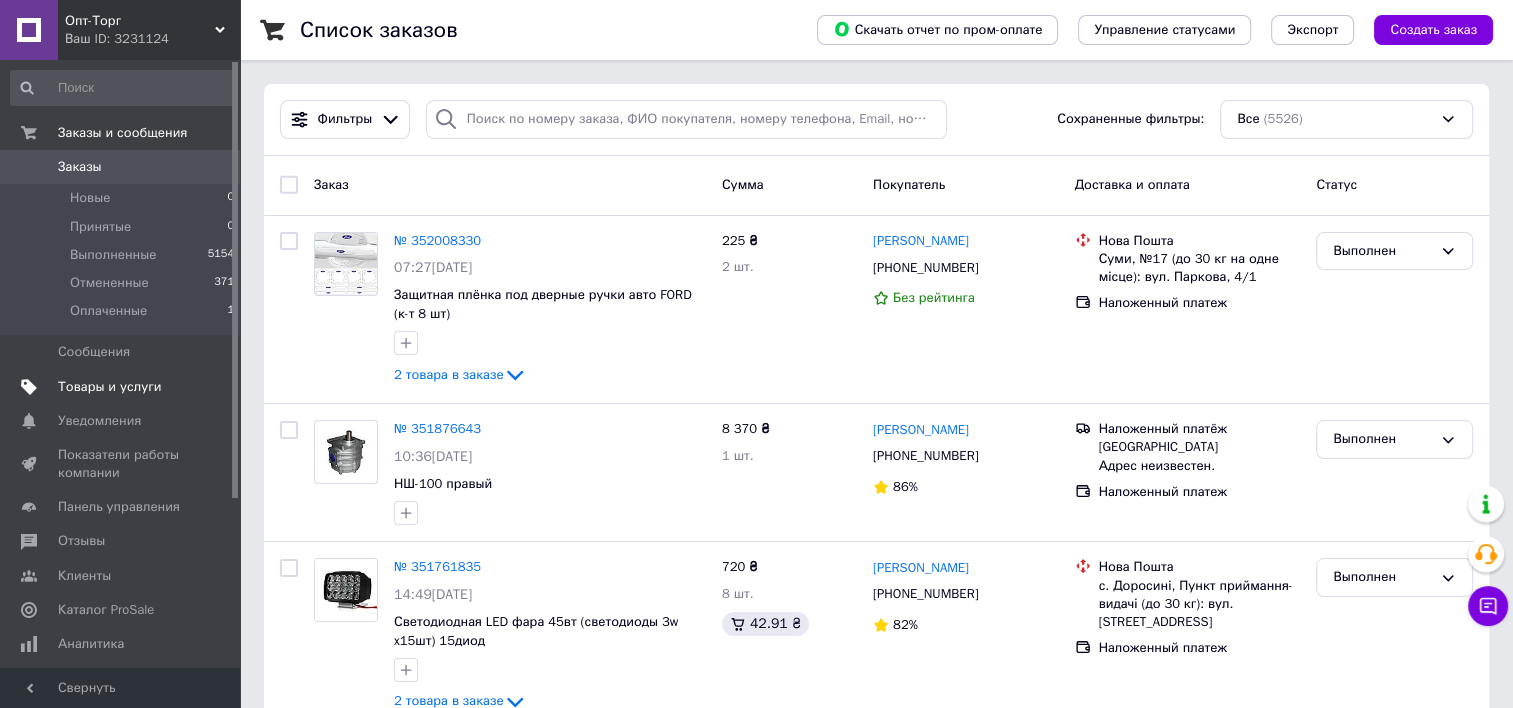 click on "Товары и услуги" at bounding box center (121, 387) 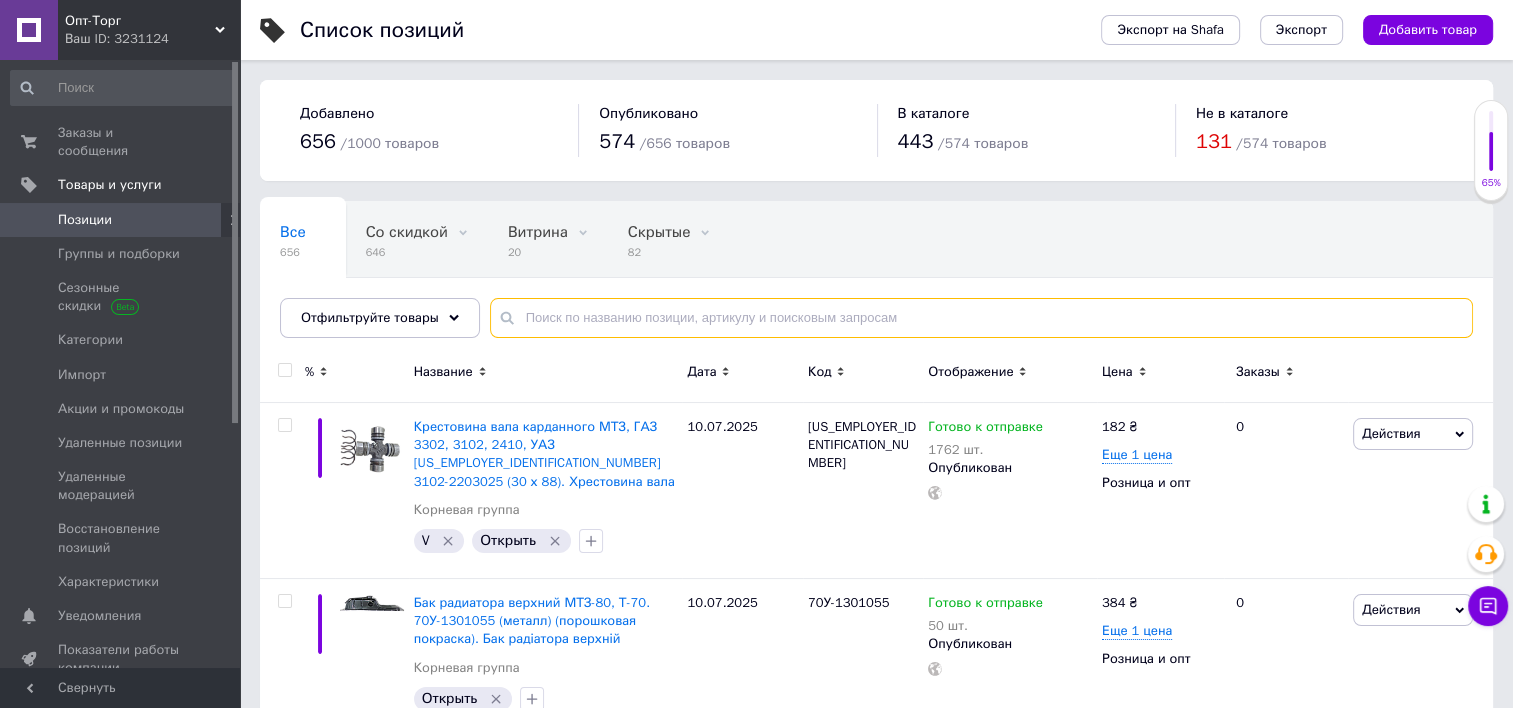 click at bounding box center (981, 318) 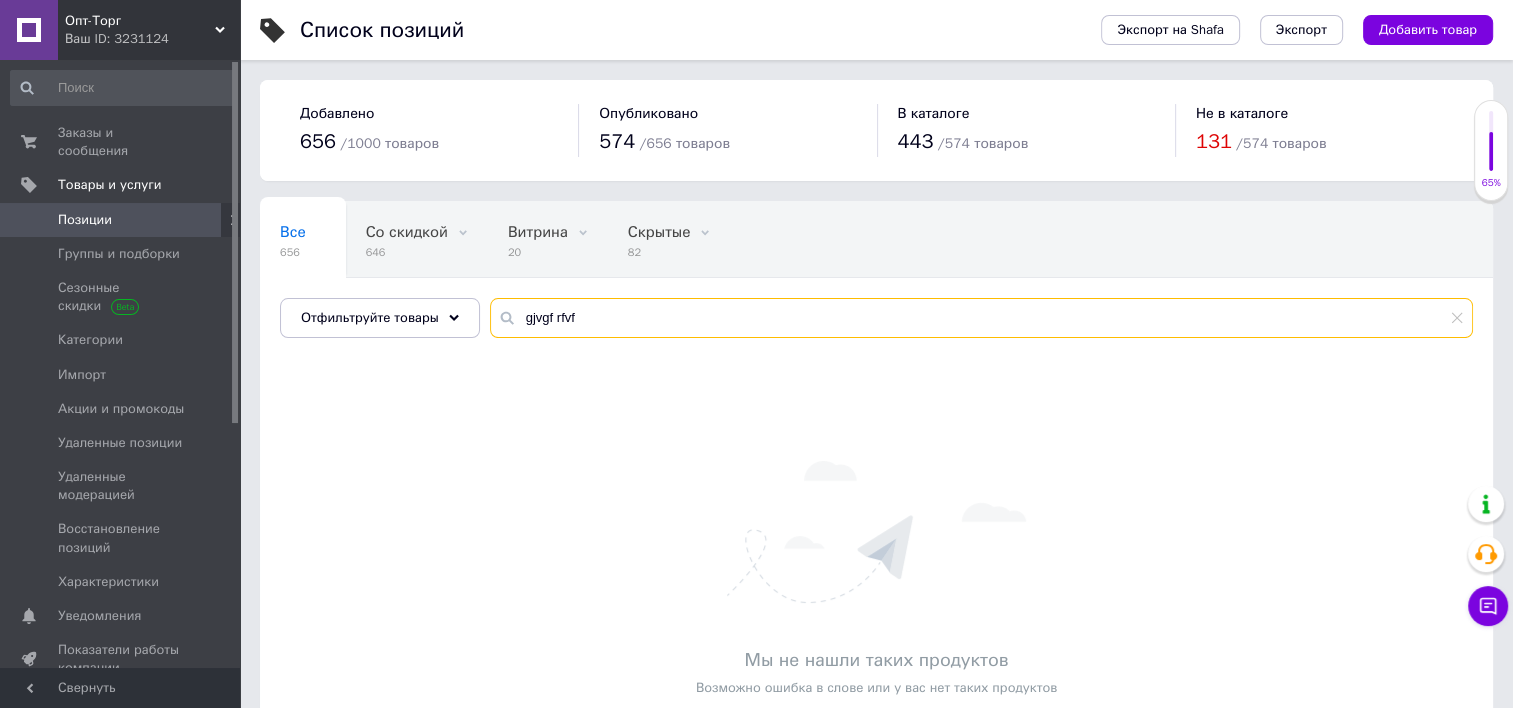 type on "gjvgf rfvfp" 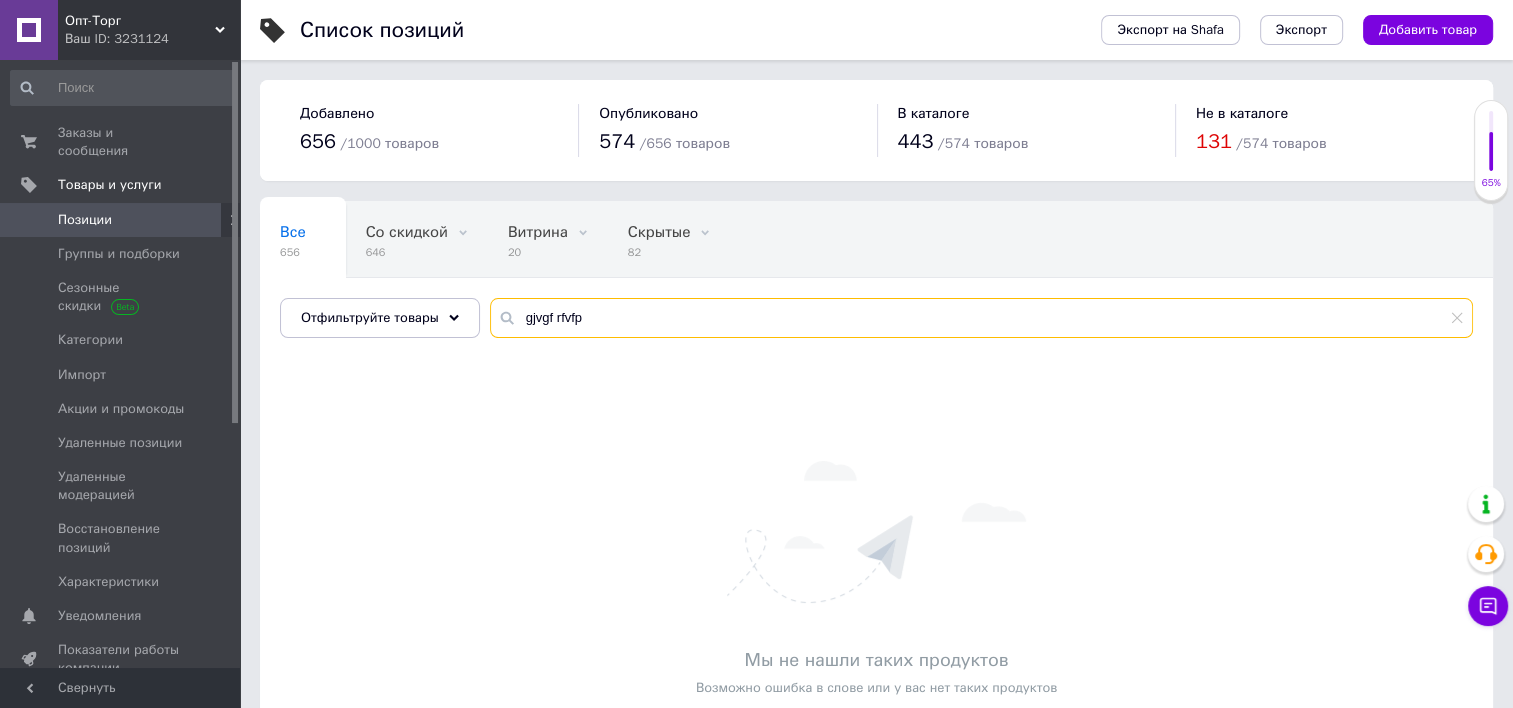 click on "gjvgf rfvfp" at bounding box center [981, 318] 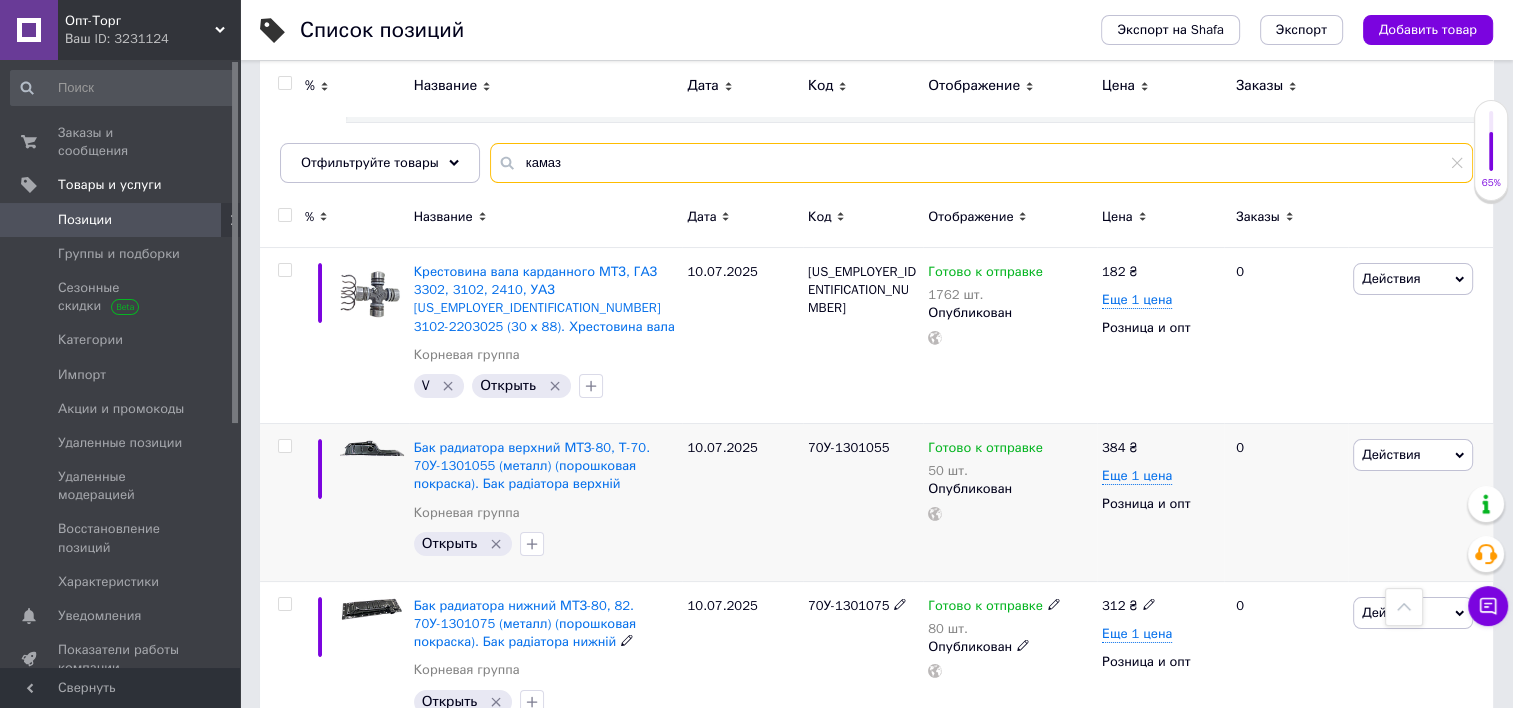 scroll, scrollTop: 0, scrollLeft: 0, axis: both 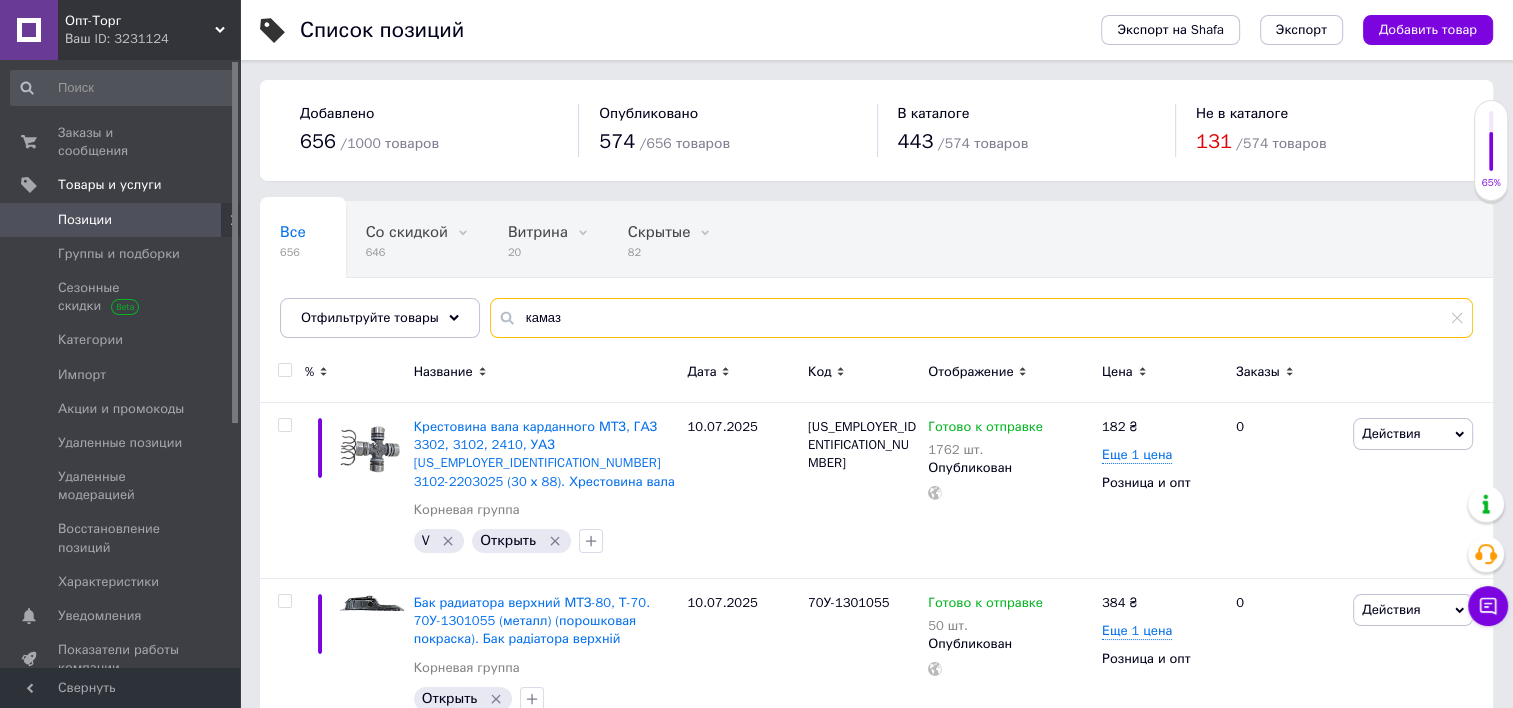 click on "камаз" at bounding box center (981, 318) 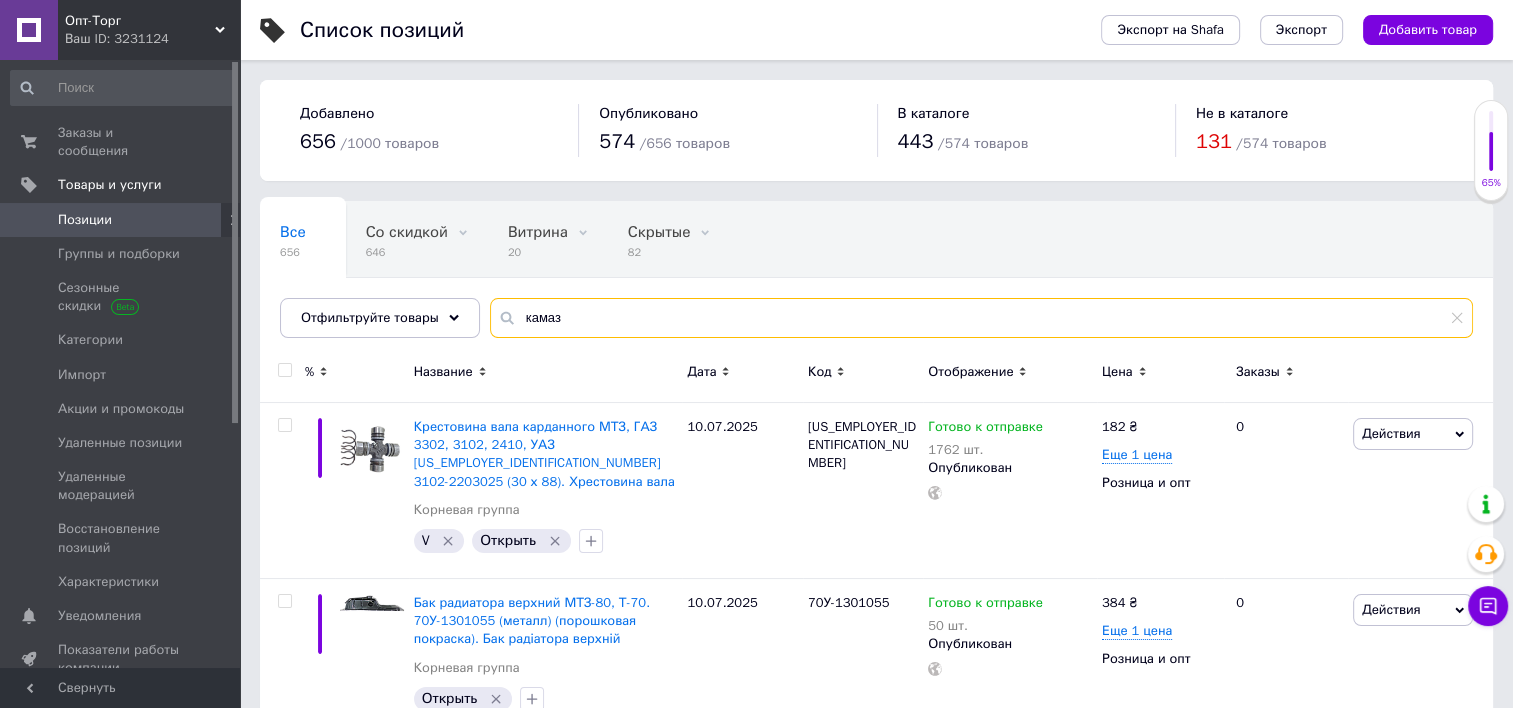 click on "камаз" at bounding box center [981, 318] 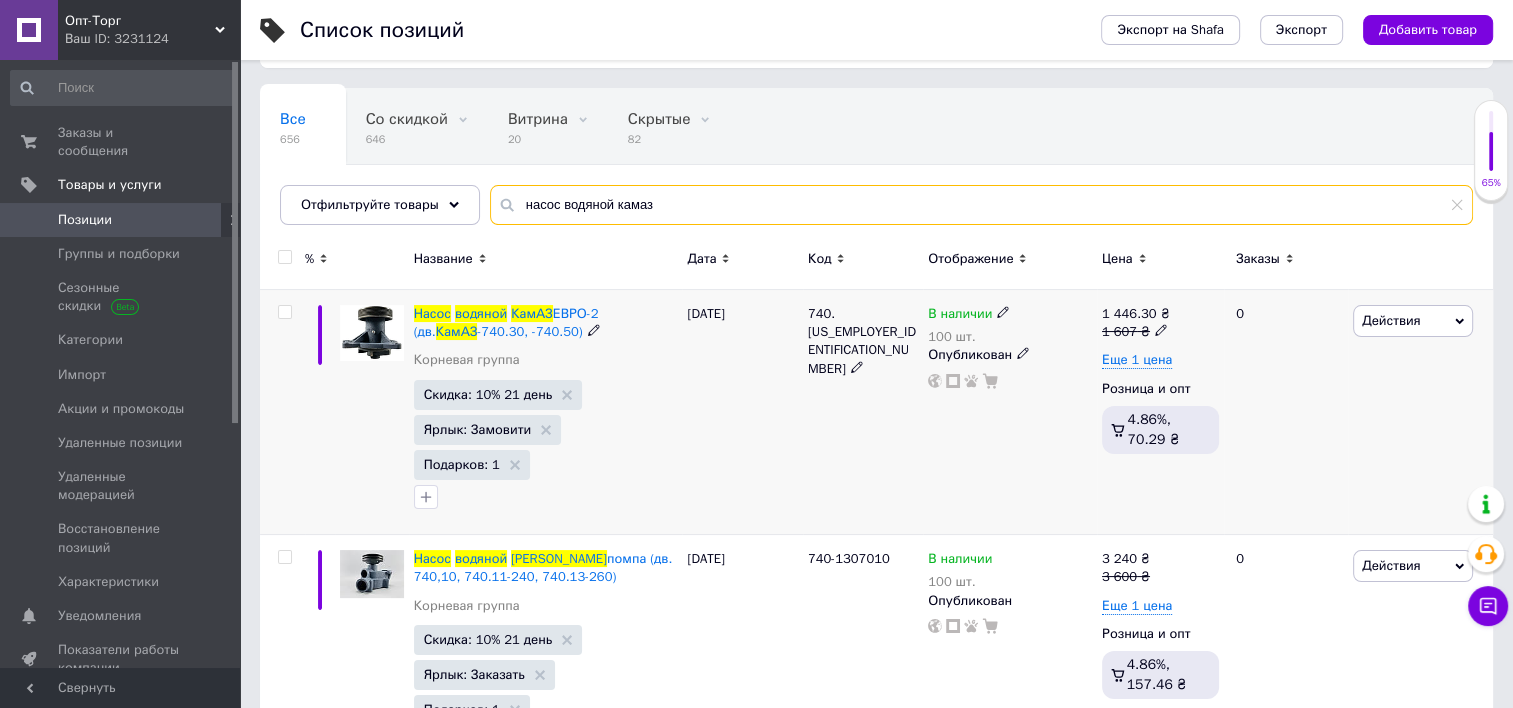 scroll, scrollTop: 168, scrollLeft: 0, axis: vertical 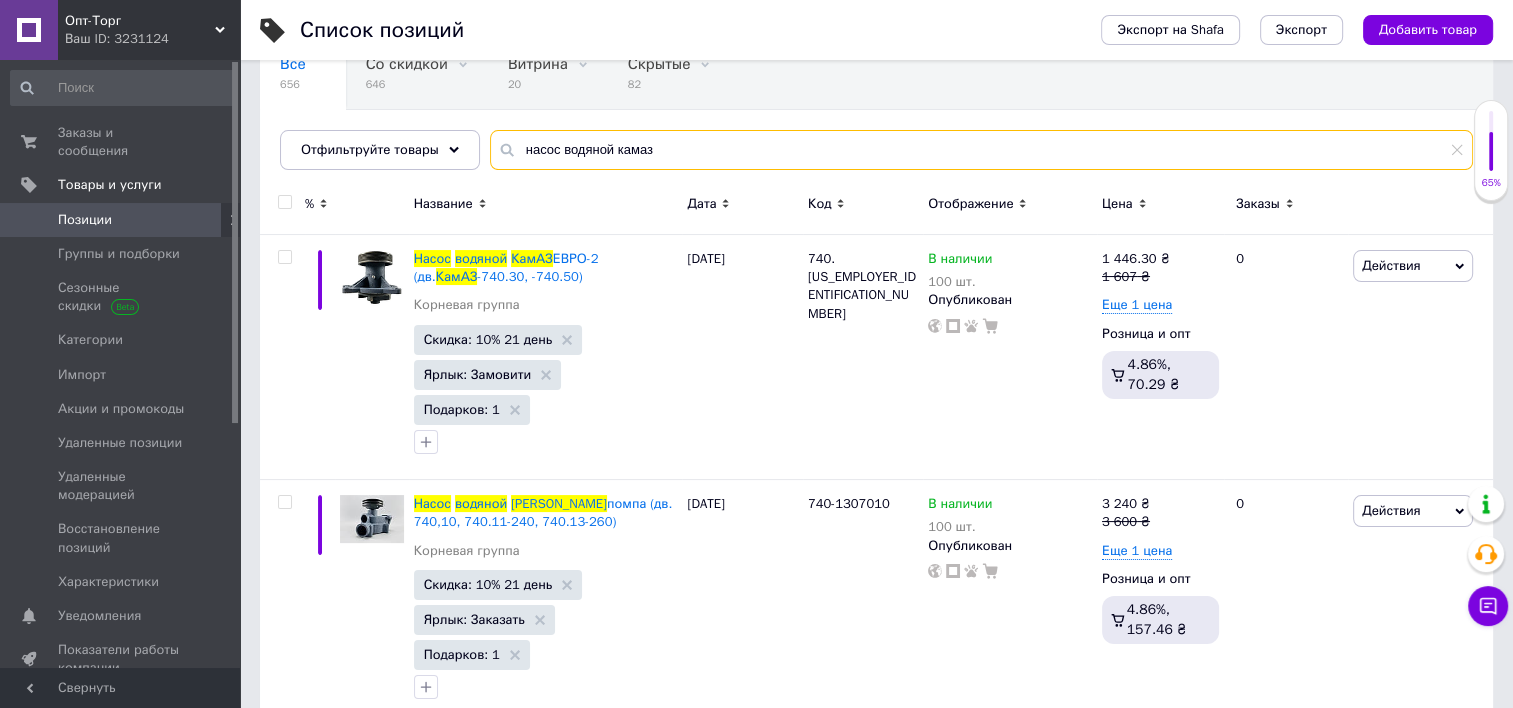 type on "насос водяной камаз" 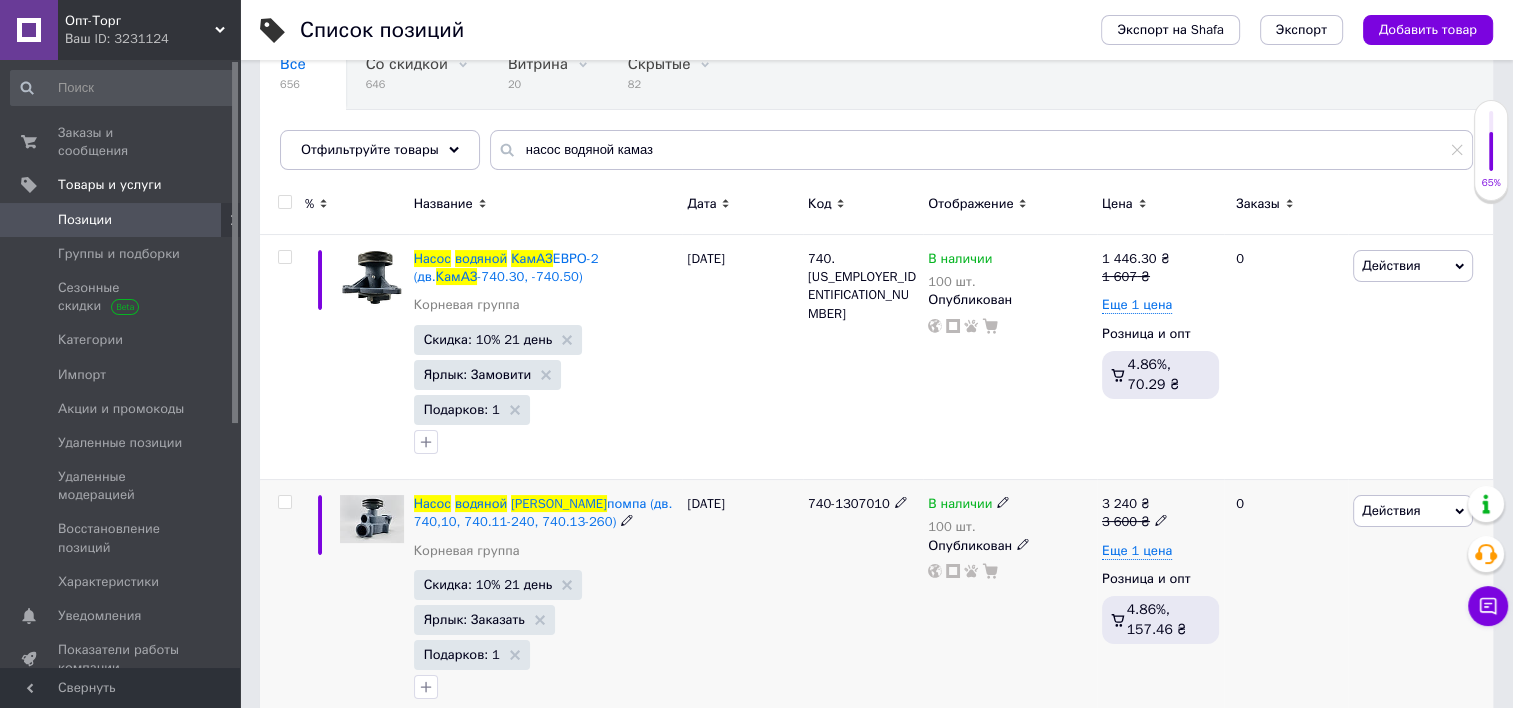 click 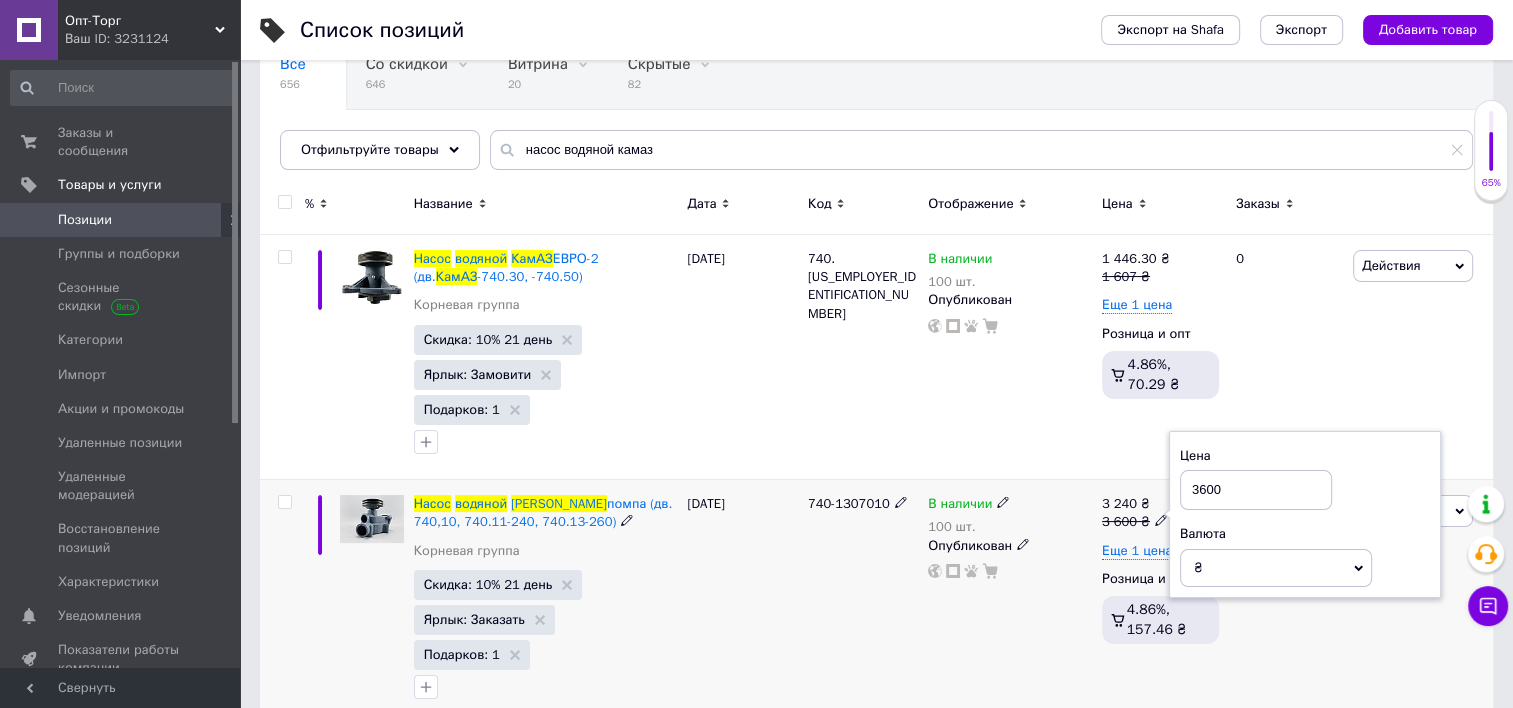 drag, startPoint x: 1227, startPoint y: 492, endPoint x: 1201, endPoint y: 491, distance: 26.019224 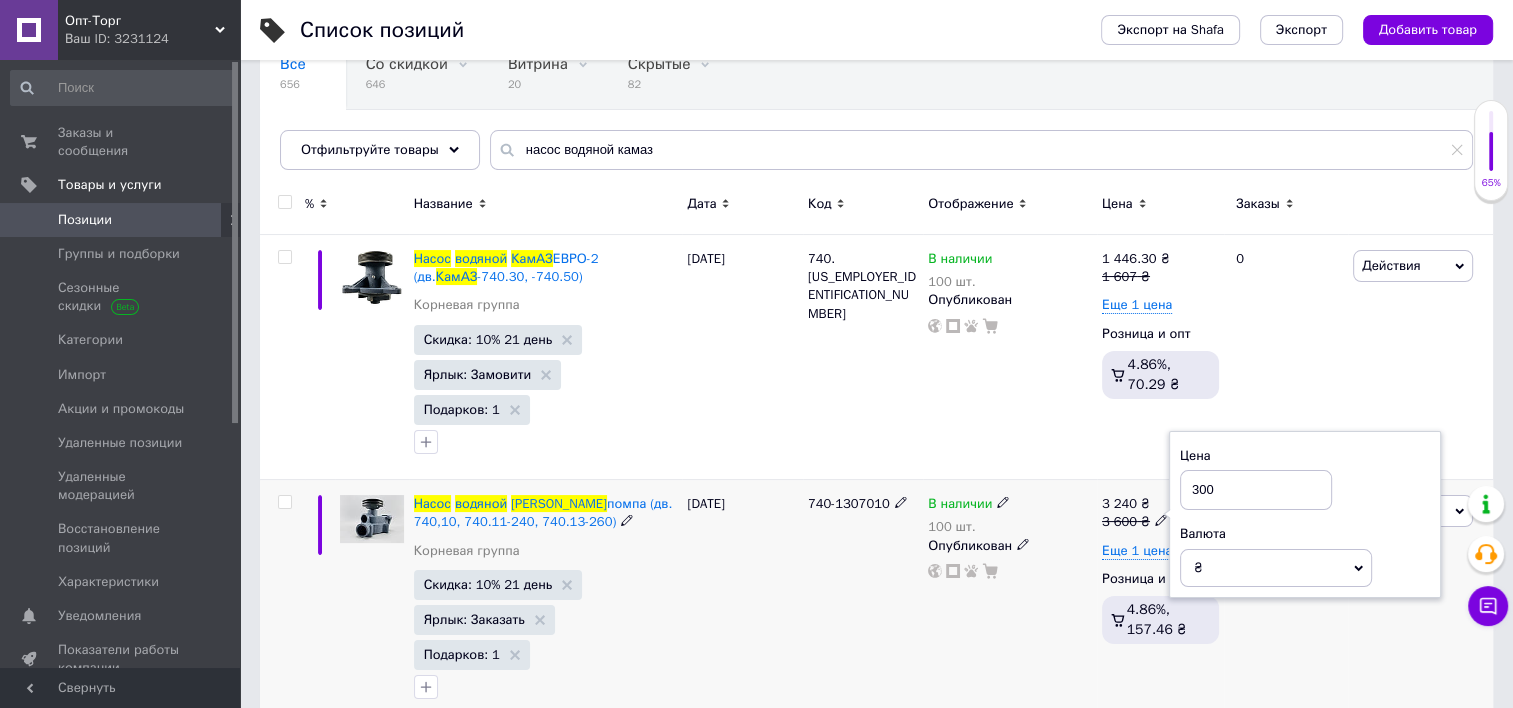 type on "3000" 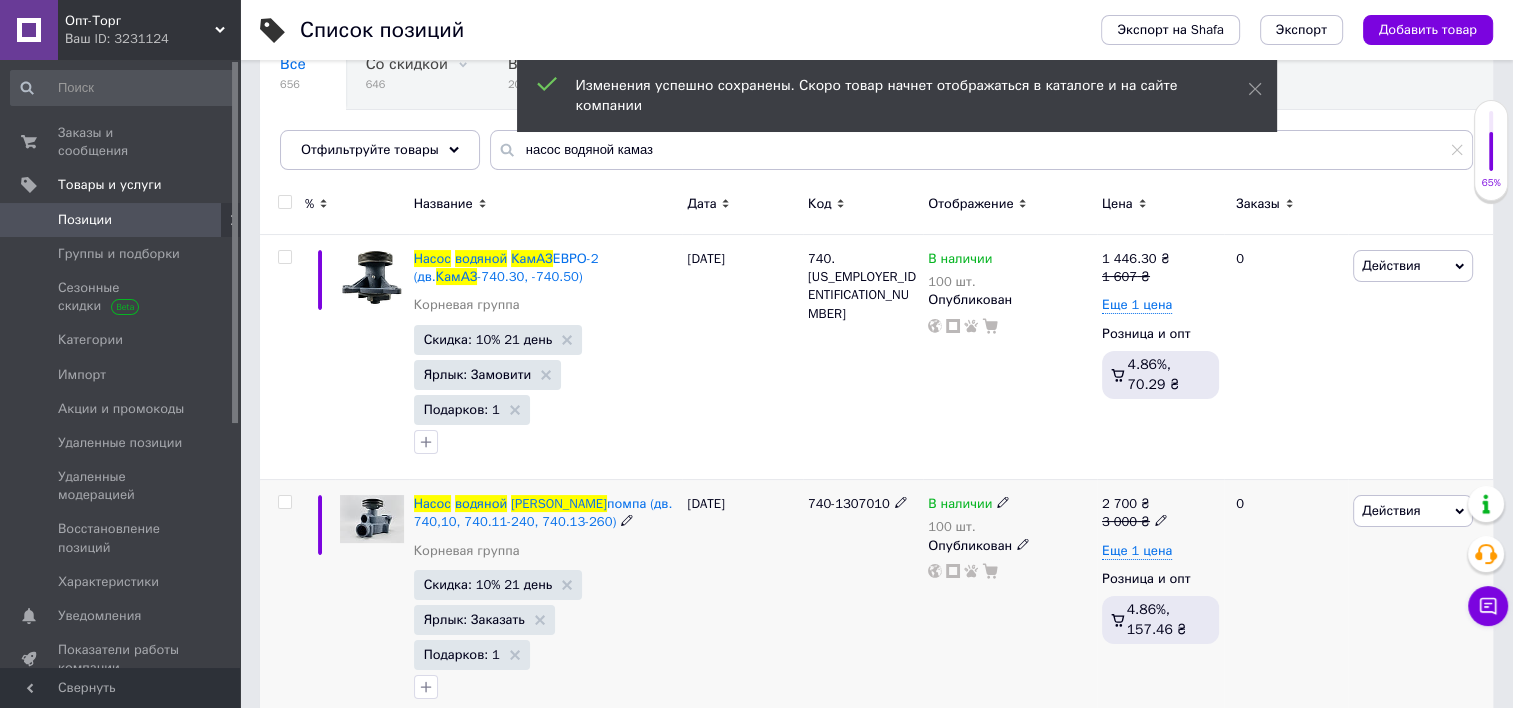 click 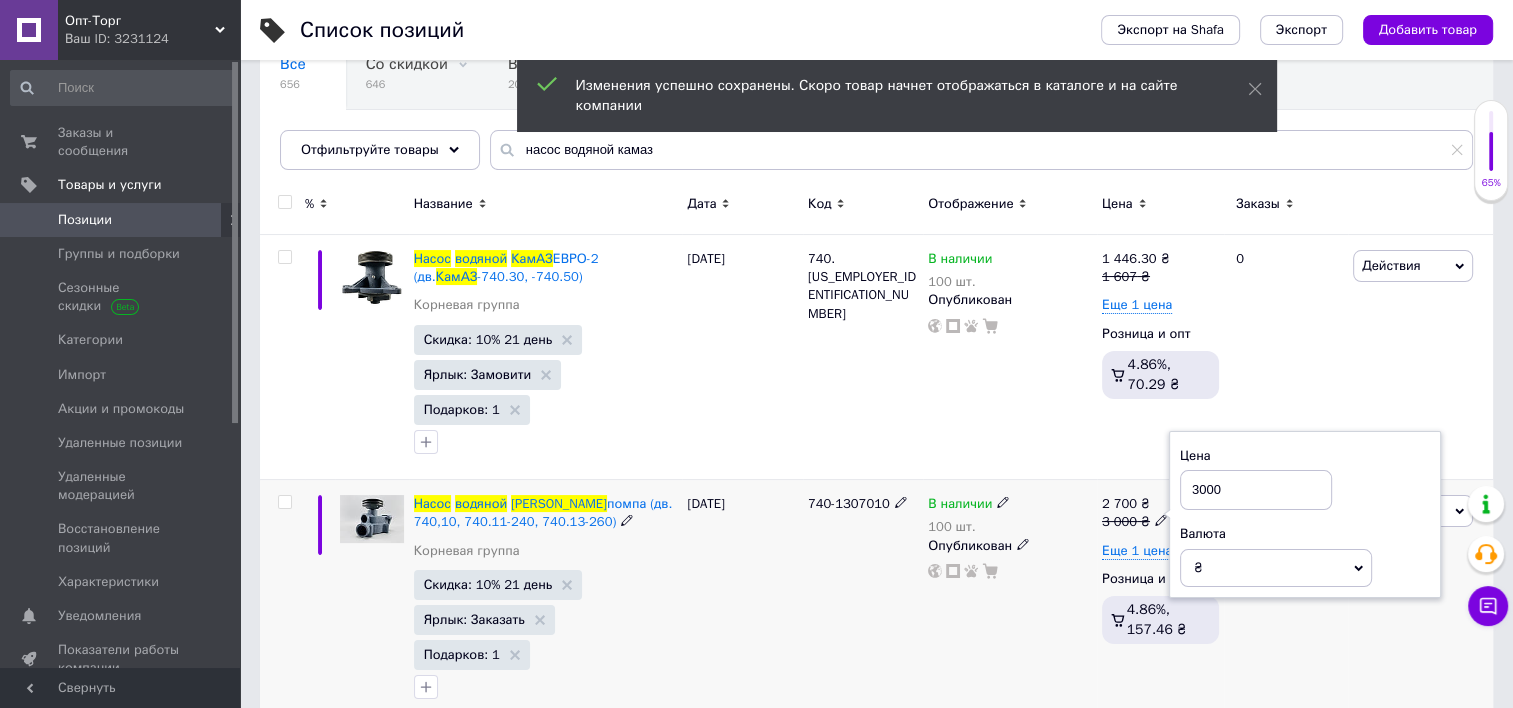 drag, startPoint x: 1229, startPoint y: 488, endPoint x: 1184, endPoint y: 488, distance: 45 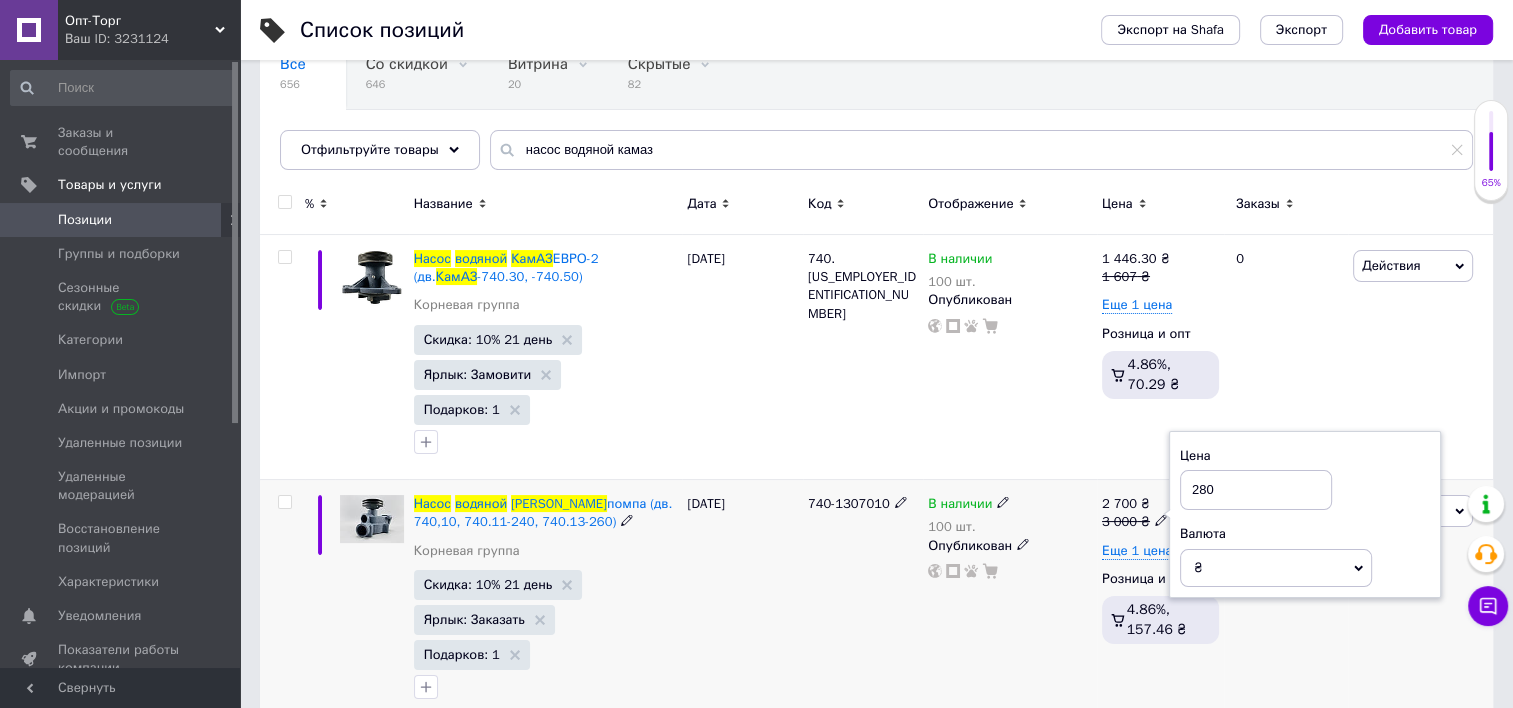 type on "2800" 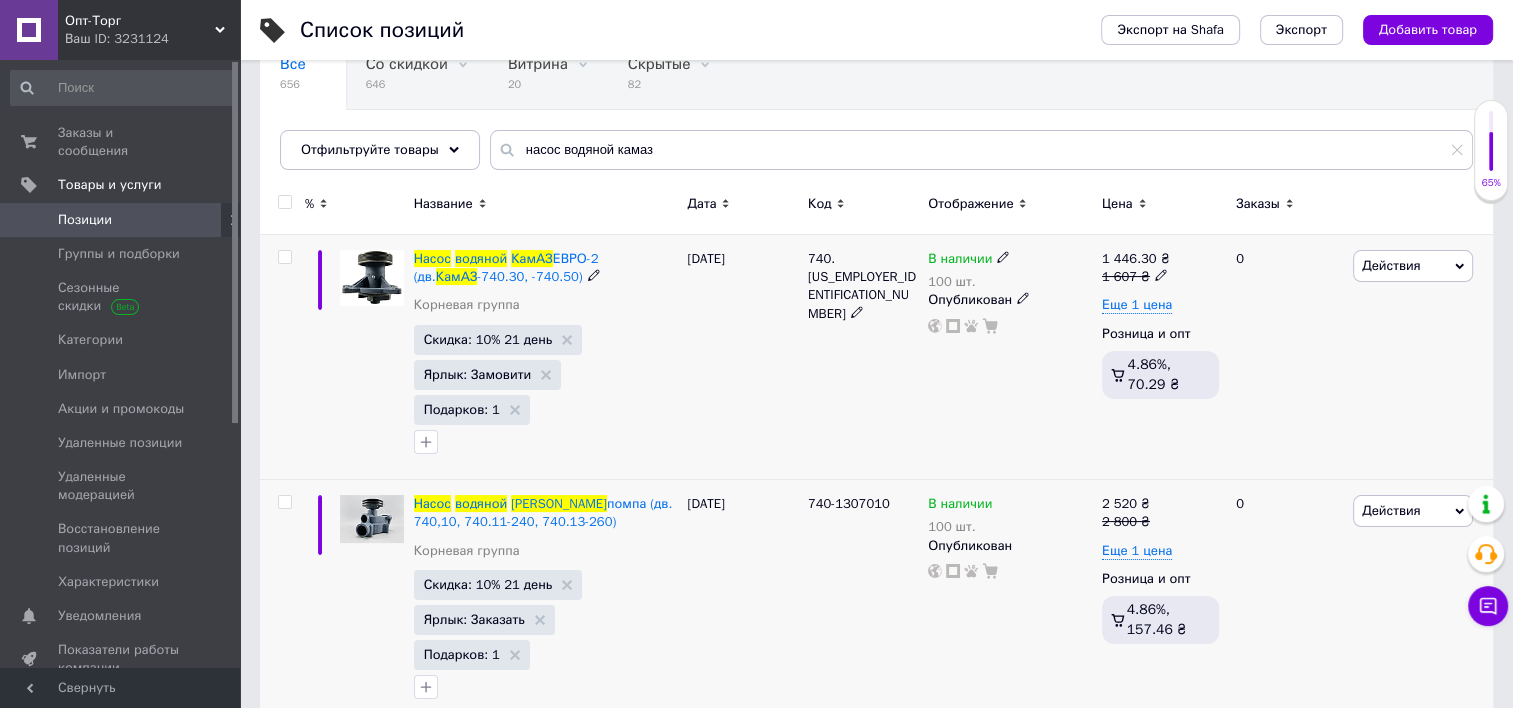 click 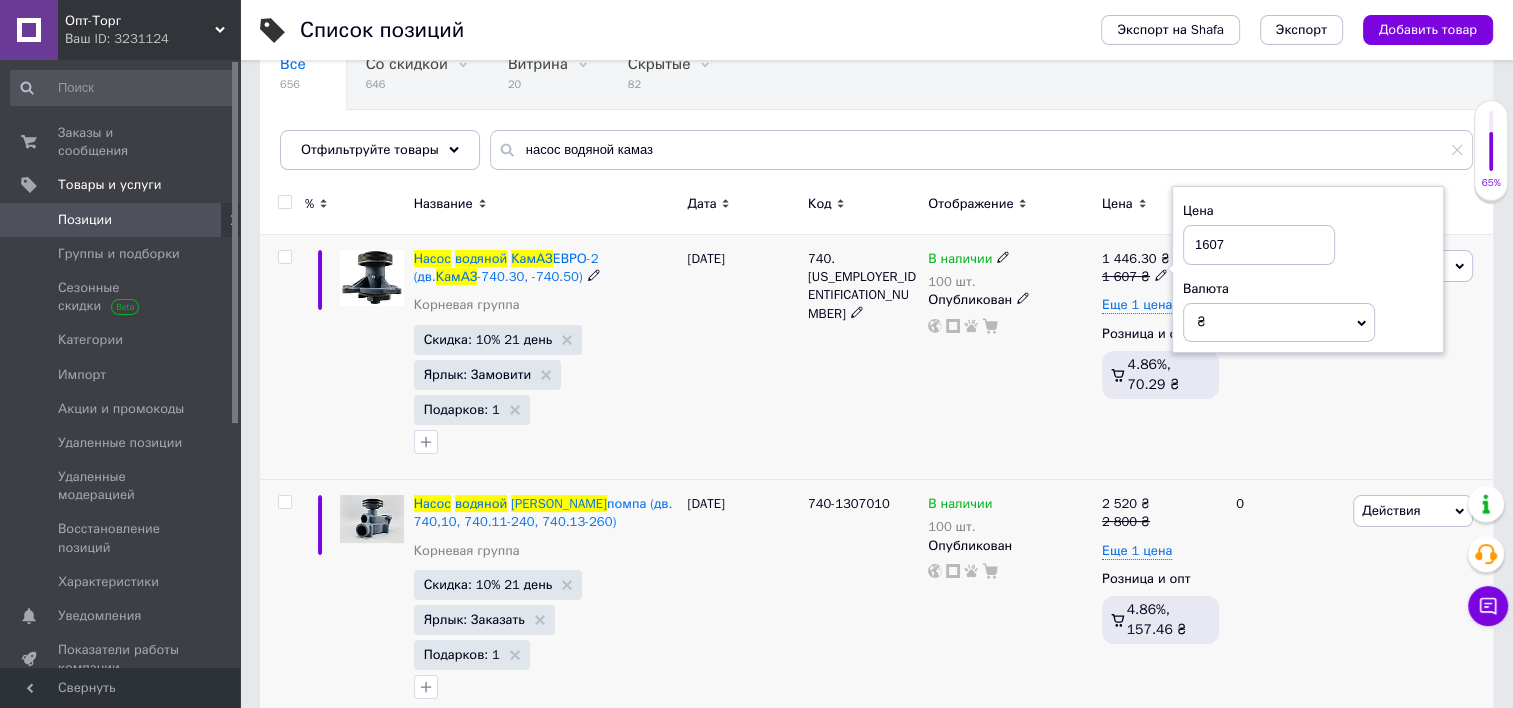 click on "1607" at bounding box center (1259, 245) 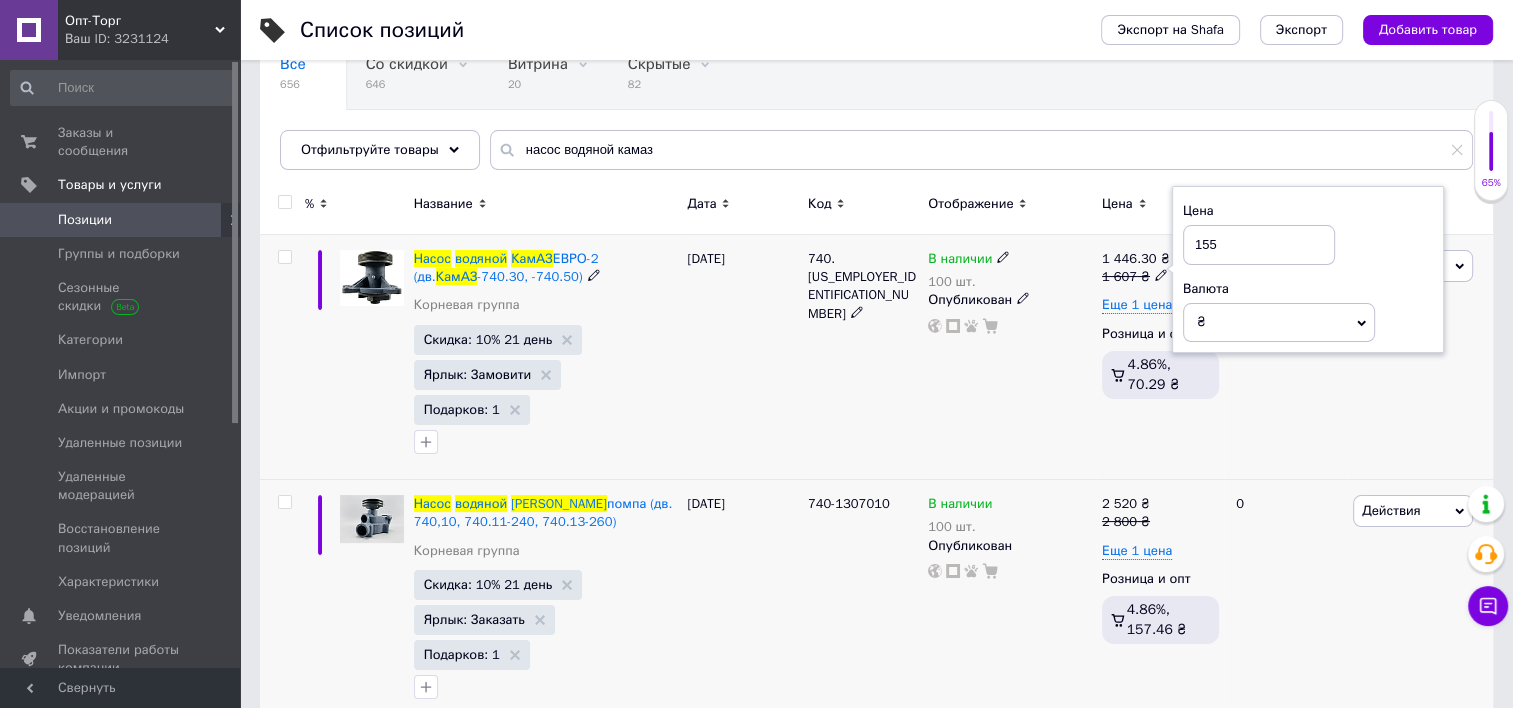 type on "1550" 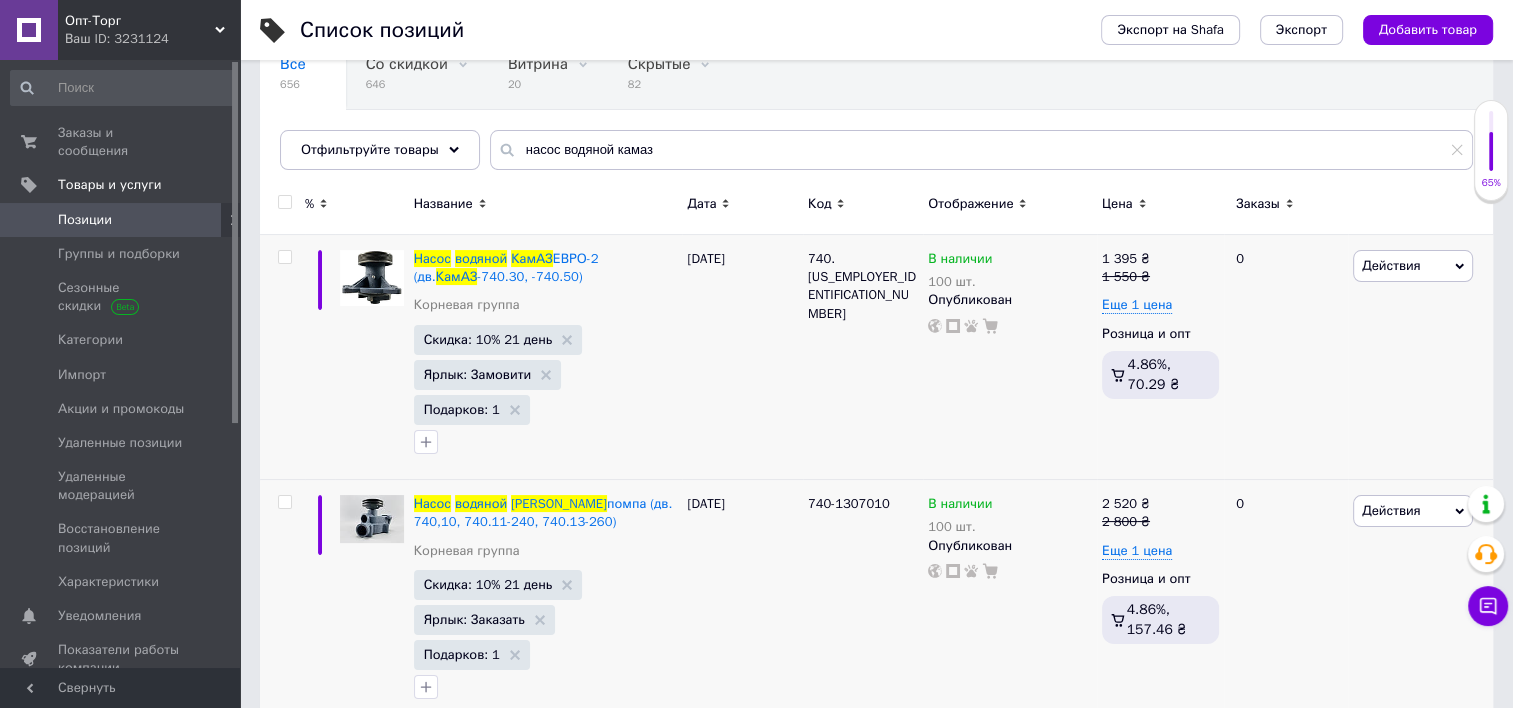 click on "Позиции" at bounding box center (123, 220) 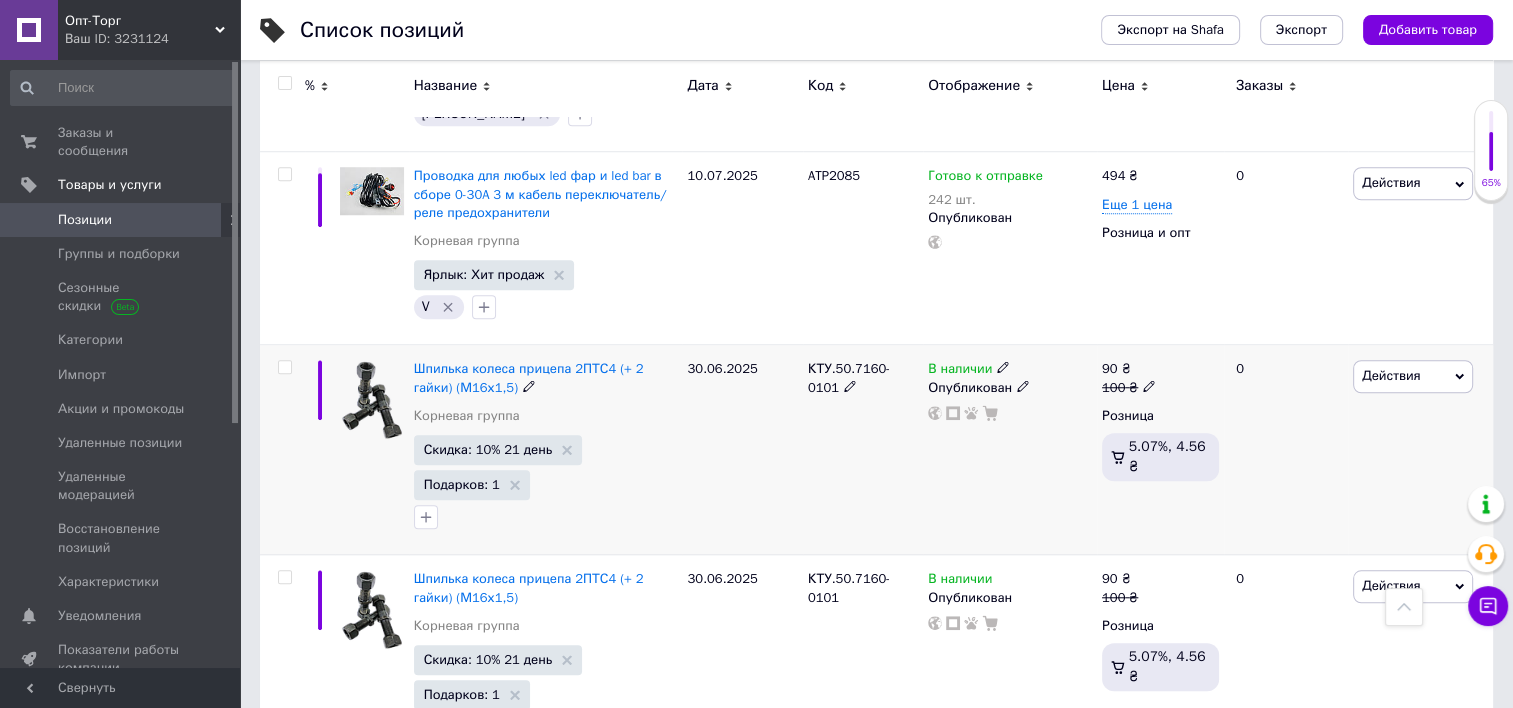scroll, scrollTop: 1400, scrollLeft: 0, axis: vertical 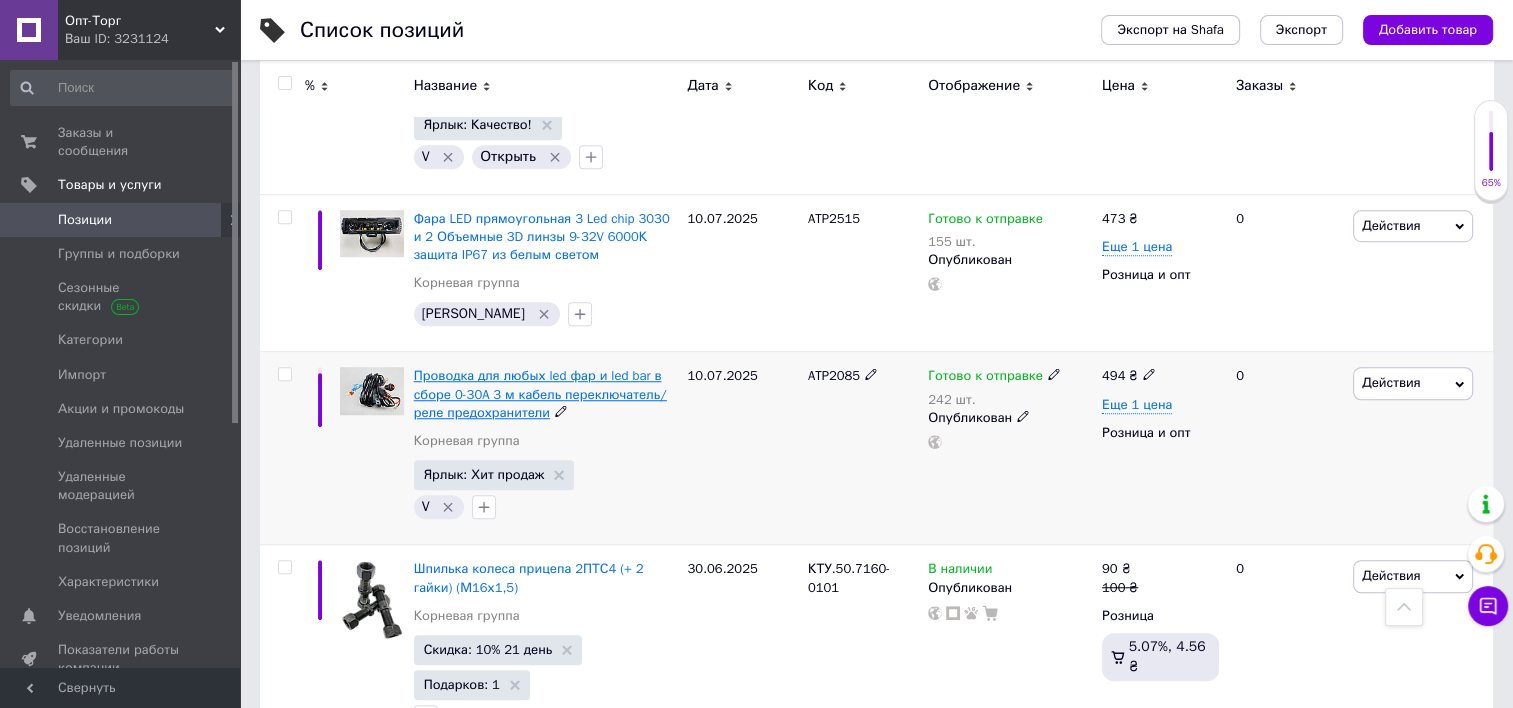 click on "Проводка для любых led фар и led bar в сборе 0-30A 3 м кабель переключатель/реле предохранители" at bounding box center (540, 393) 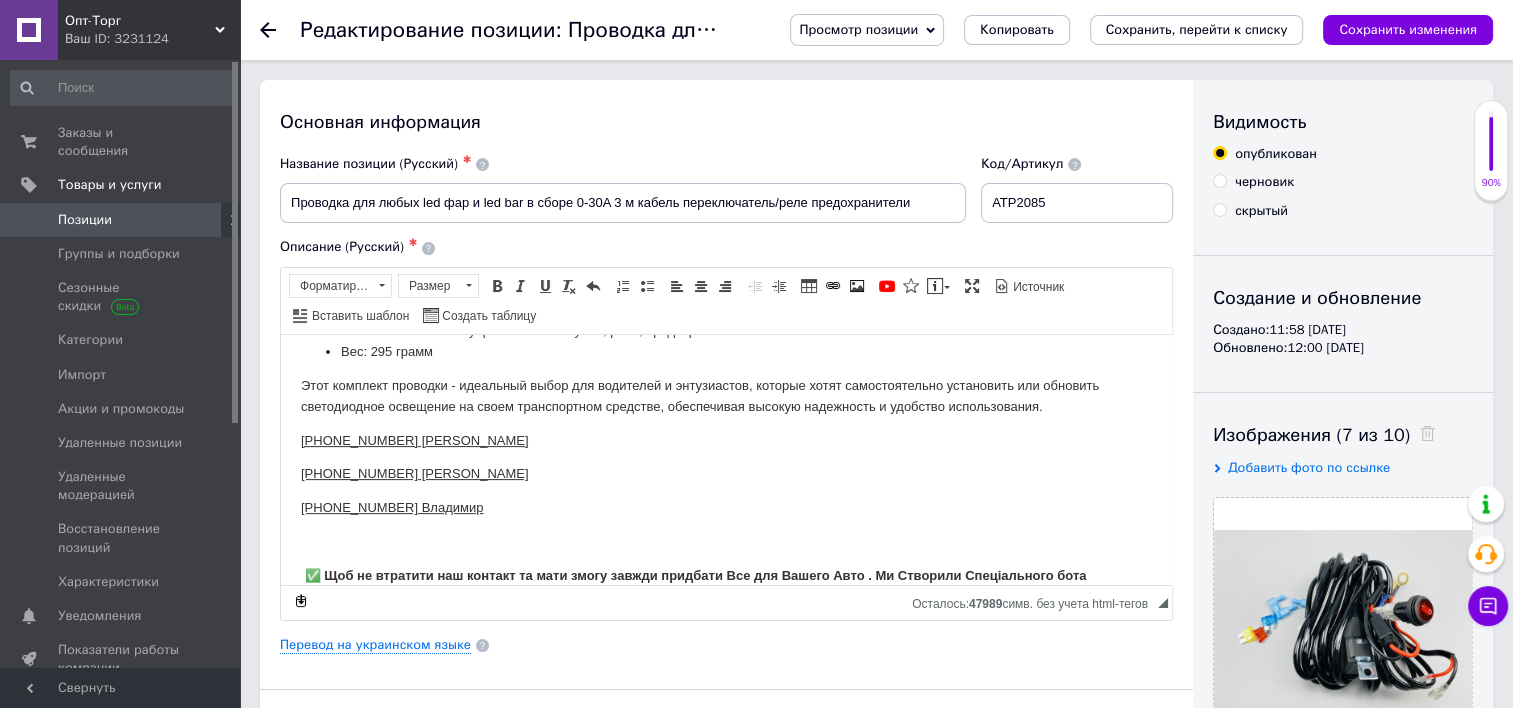 scroll, scrollTop: 700, scrollLeft: 0, axis: vertical 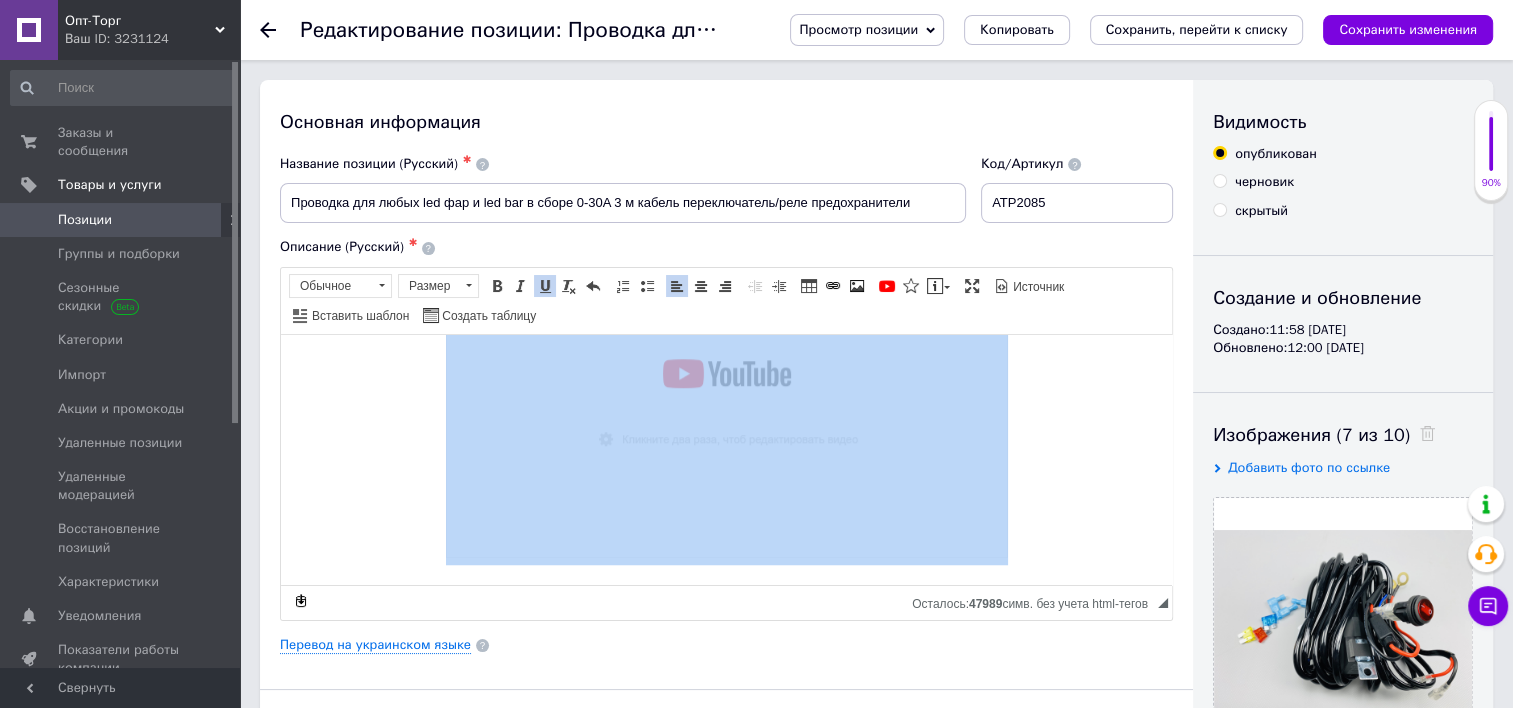 drag, startPoint x: 300, startPoint y: 493, endPoint x: 609, endPoint y: 637, distance: 340.90616 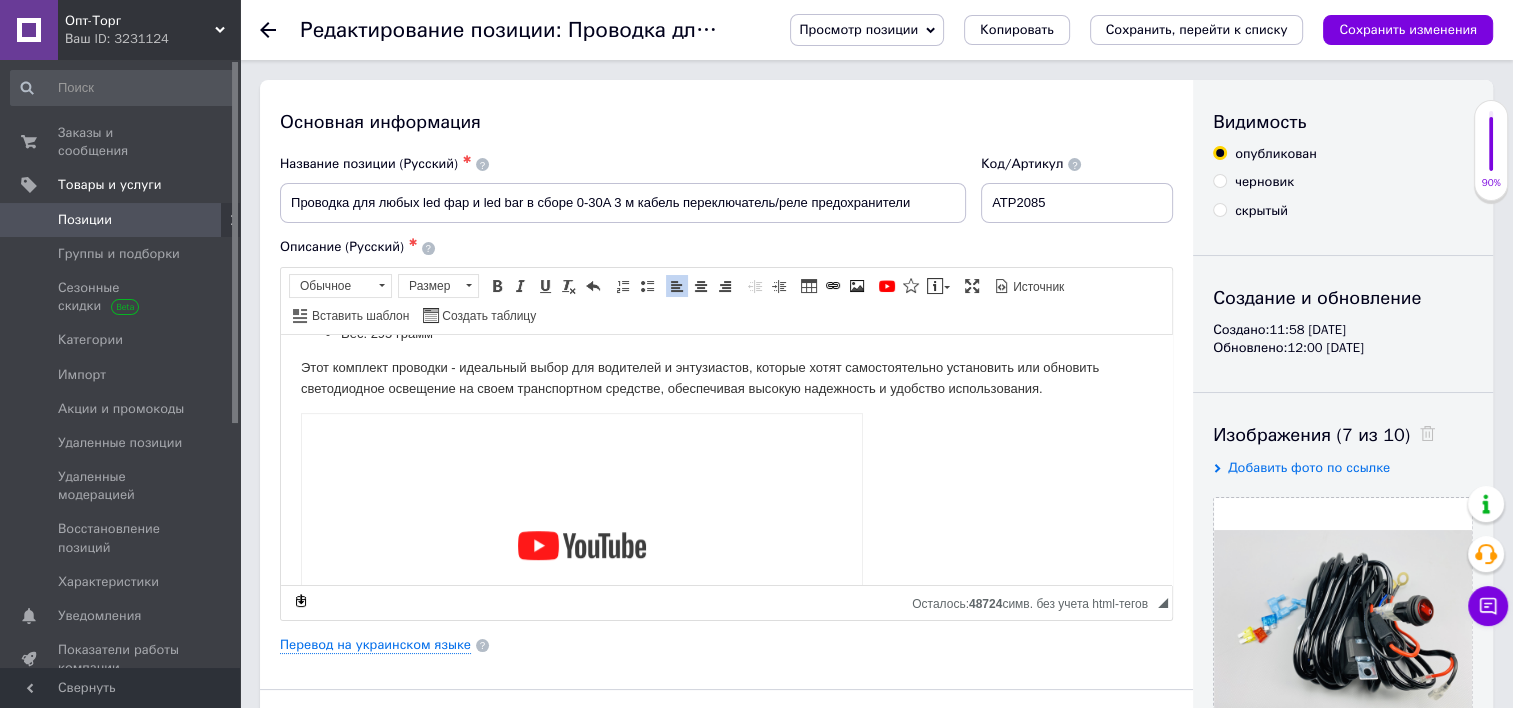 scroll, scrollTop: 742, scrollLeft: 0, axis: vertical 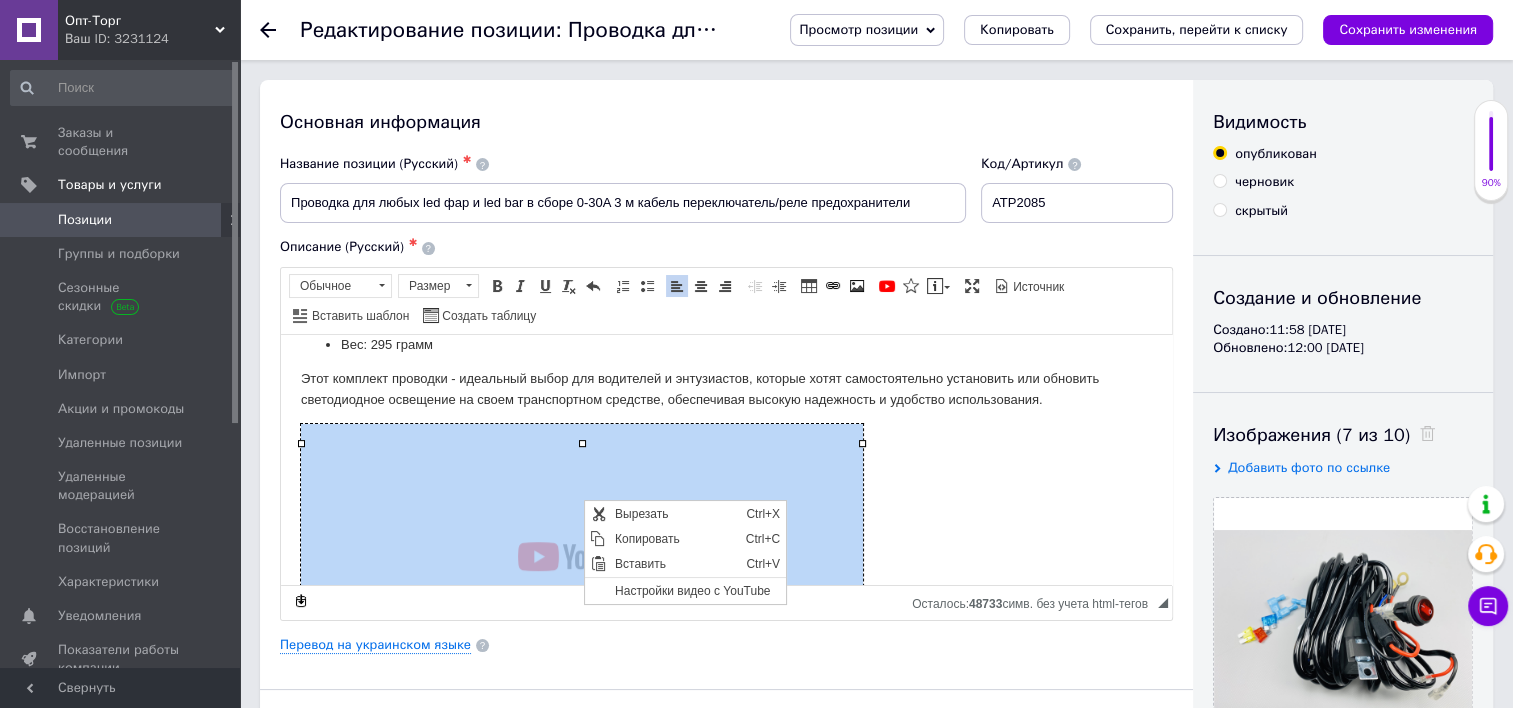 click at bounding box center [726, 585] 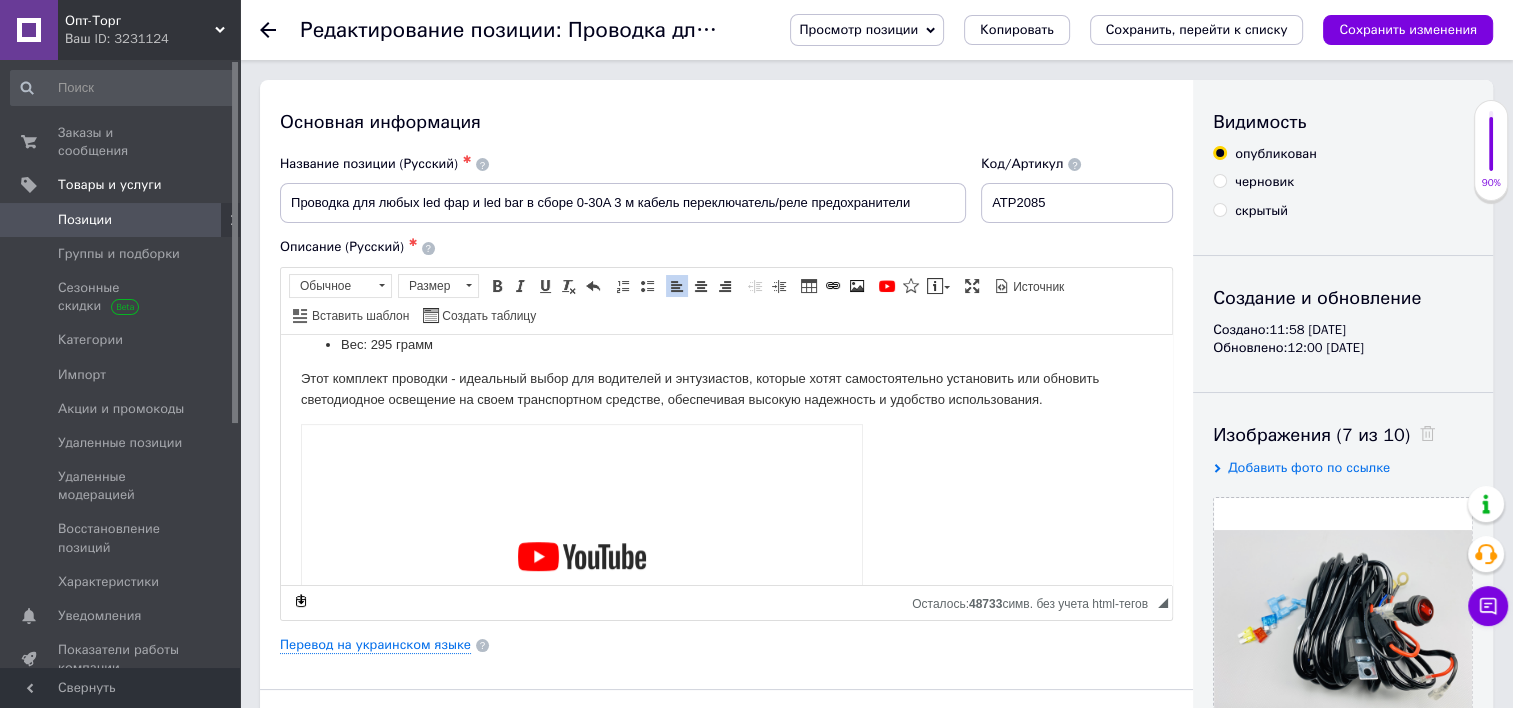 scroll, scrollTop: 942, scrollLeft: 0, axis: vertical 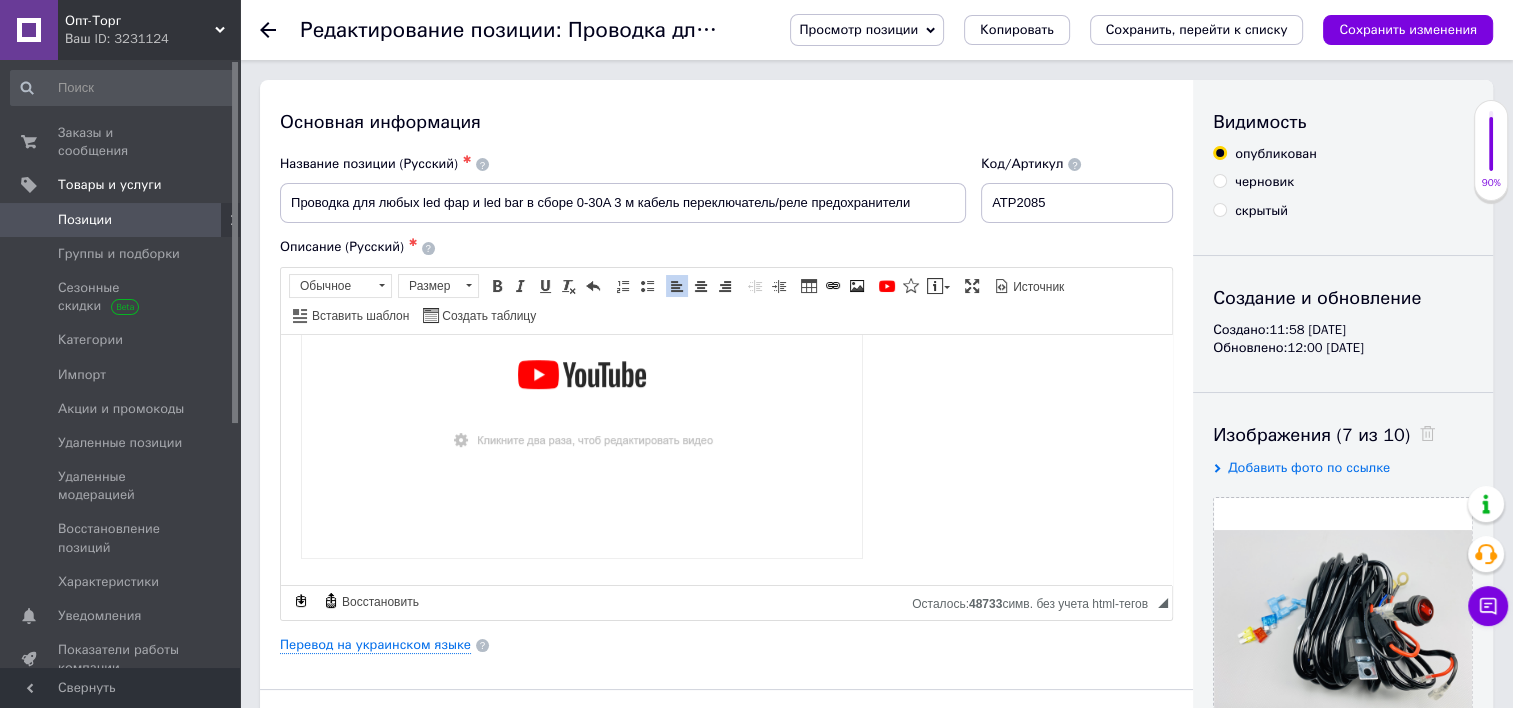 click on "Позиции" at bounding box center [123, 220] 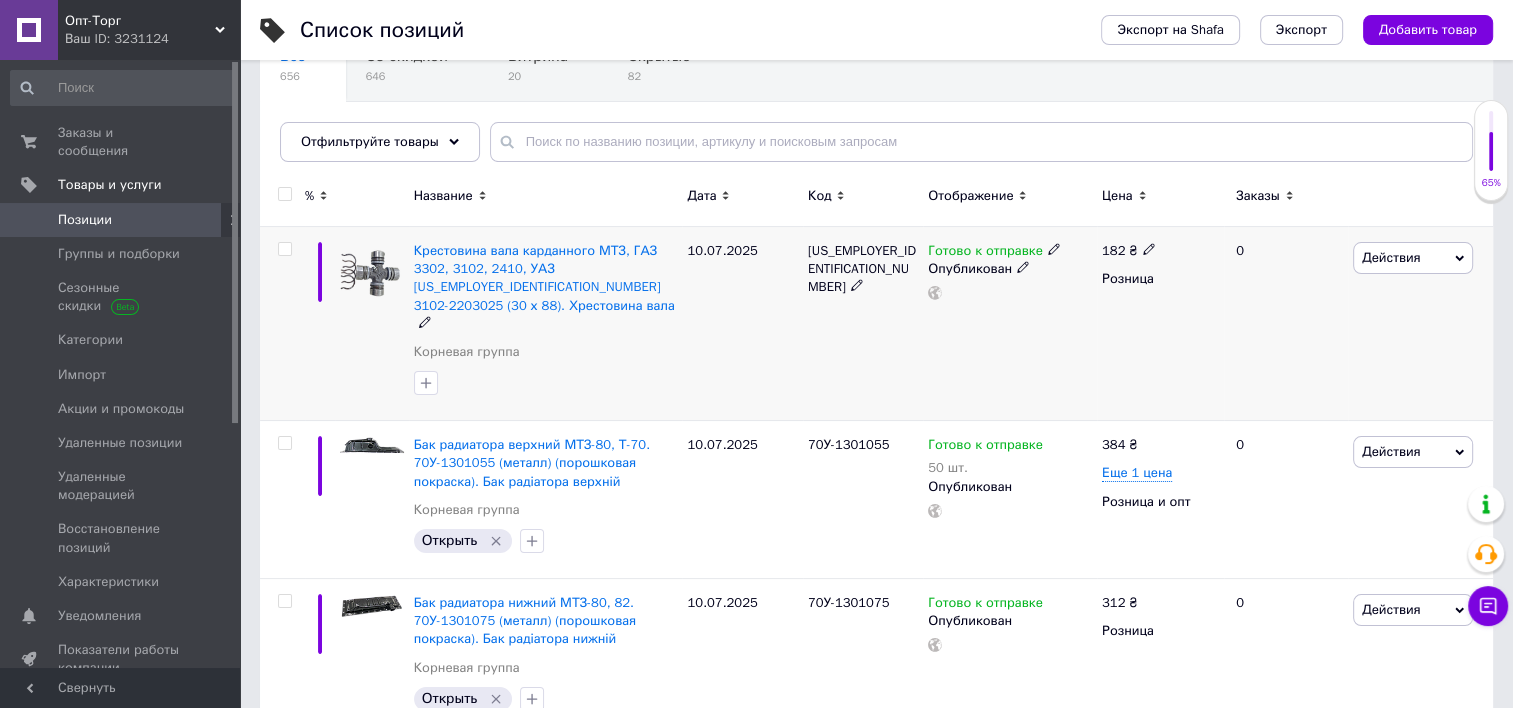 scroll, scrollTop: 200, scrollLeft: 0, axis: vertical 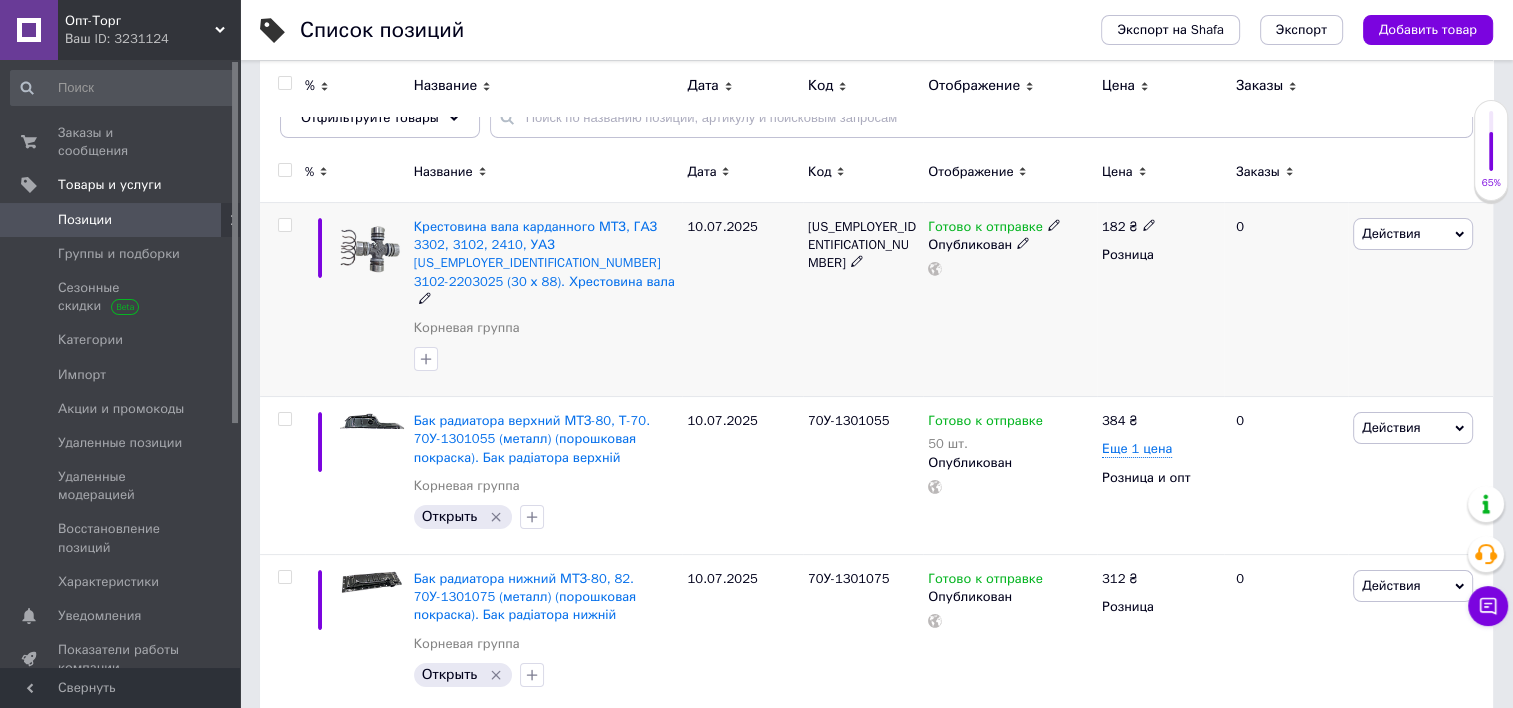click 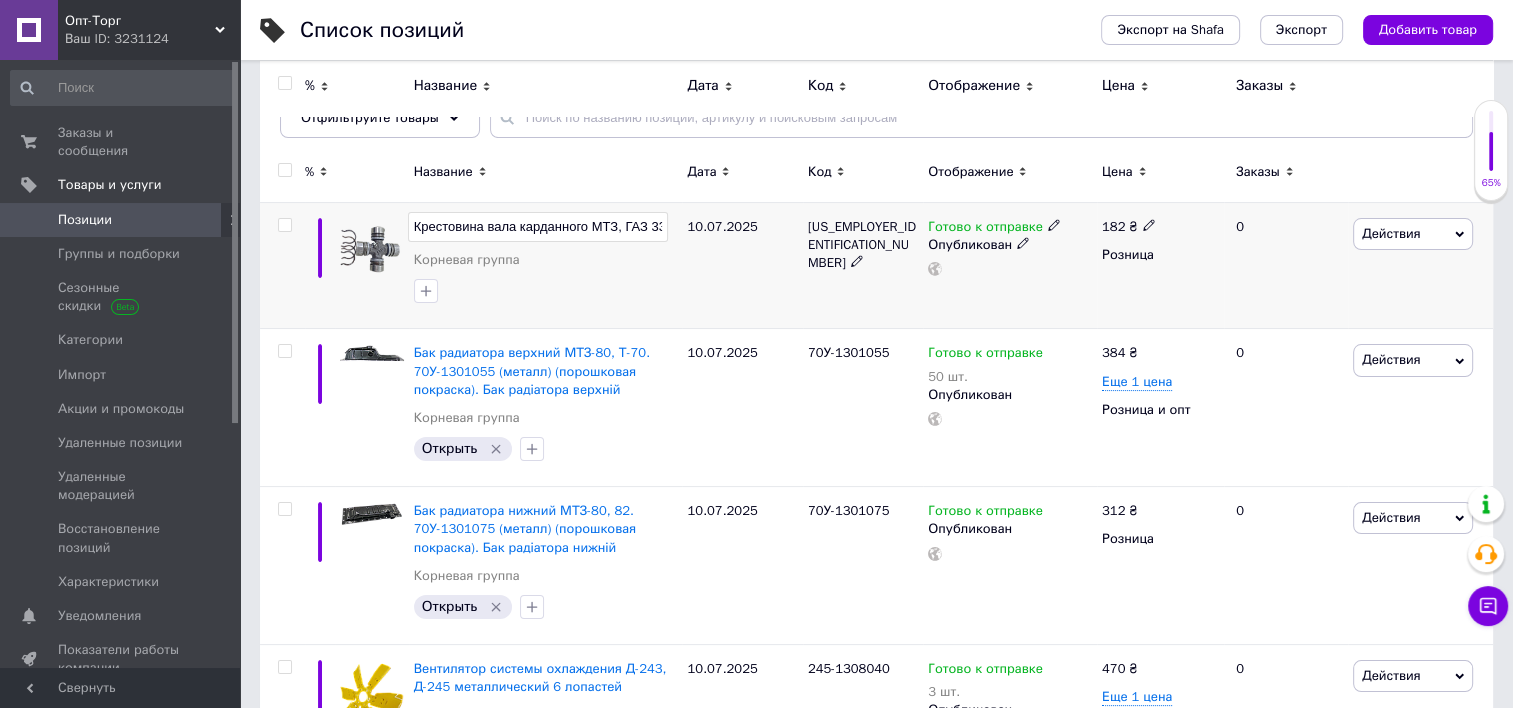 scroll, scrollTop: 0, scrollLeft: 446, axis: horizontal 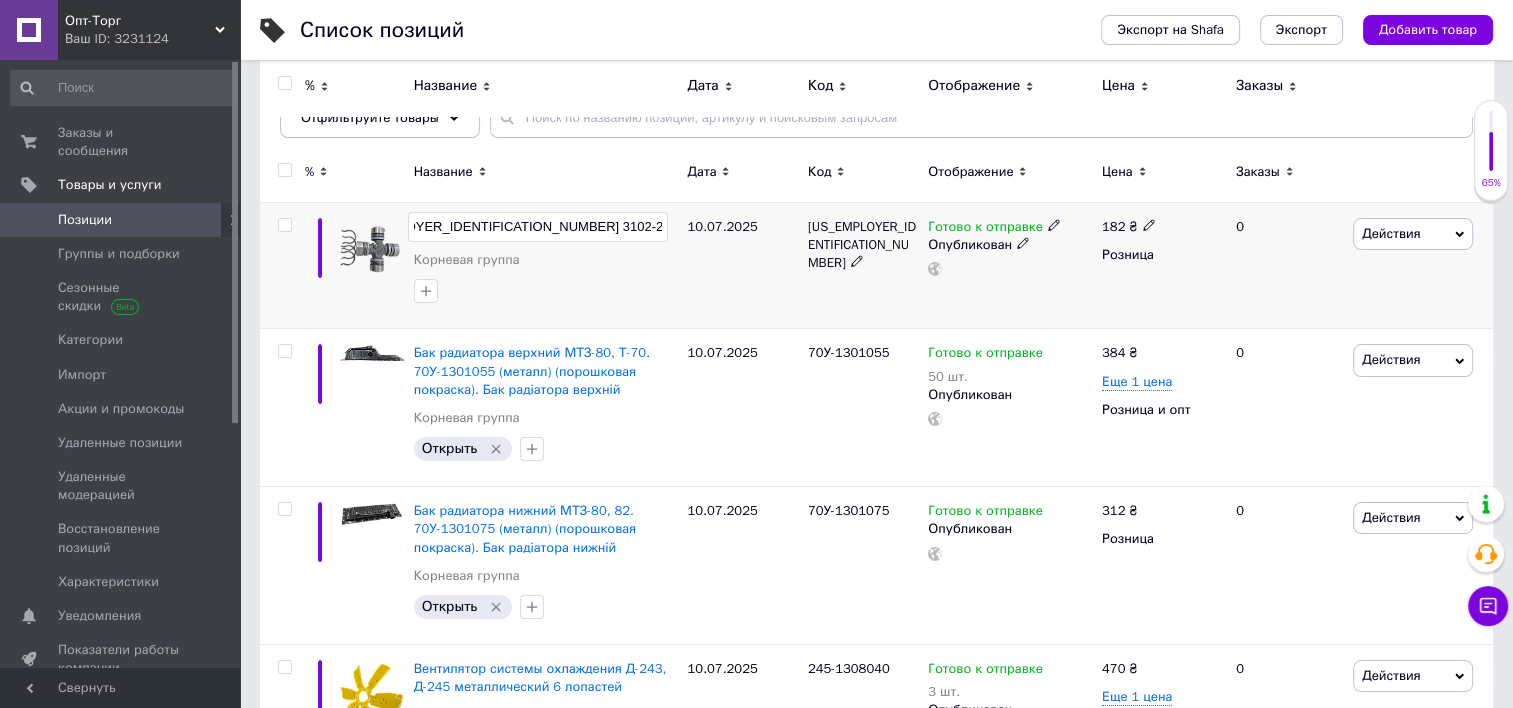 drag, startPoint x: 558, startPoint y: 225, endPoint x: 732, endPoint y: 238, distance: 174.48495 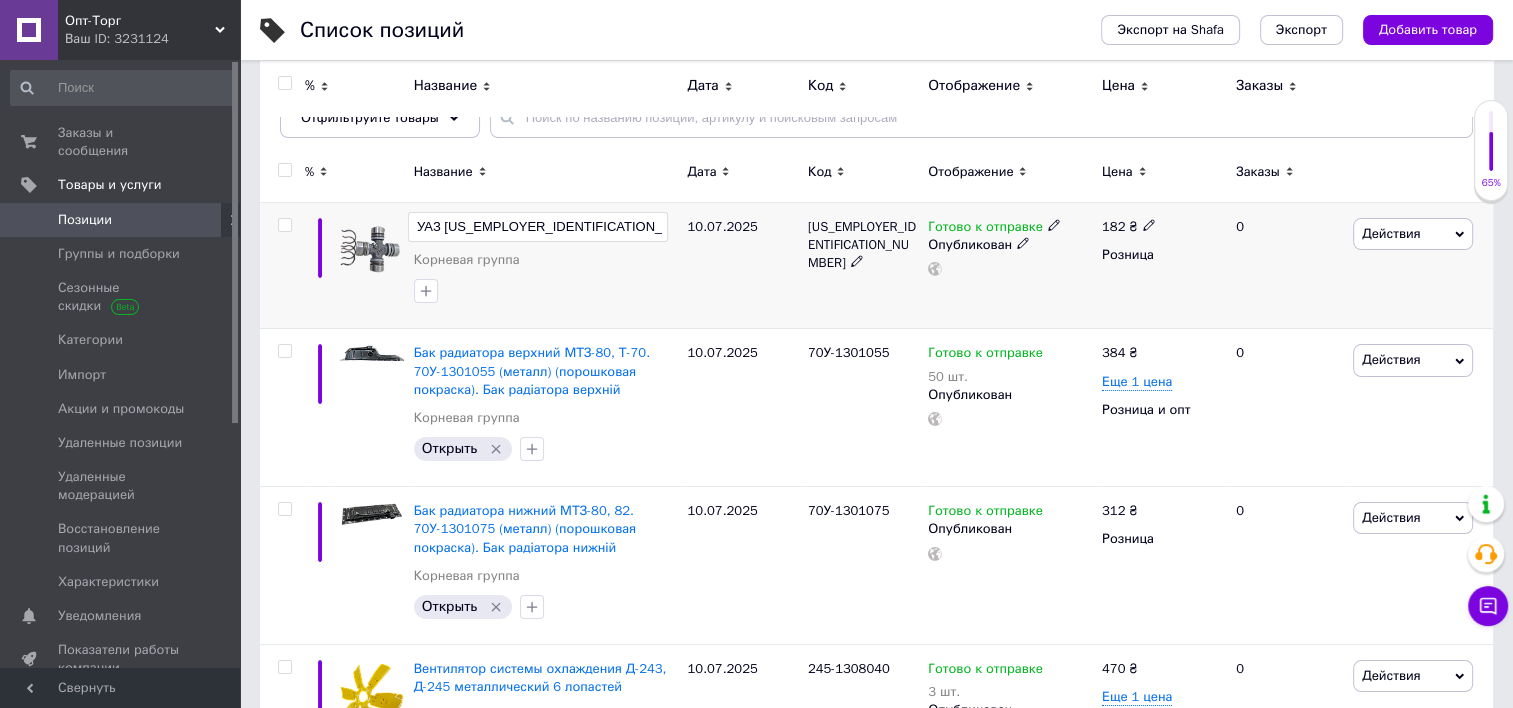 type on "Крестовина вала карданного МТЗ, ГАЗ 3302, 3102, 2410, УАЗ 72-2203025 3102-2203025 (30 х 88)." 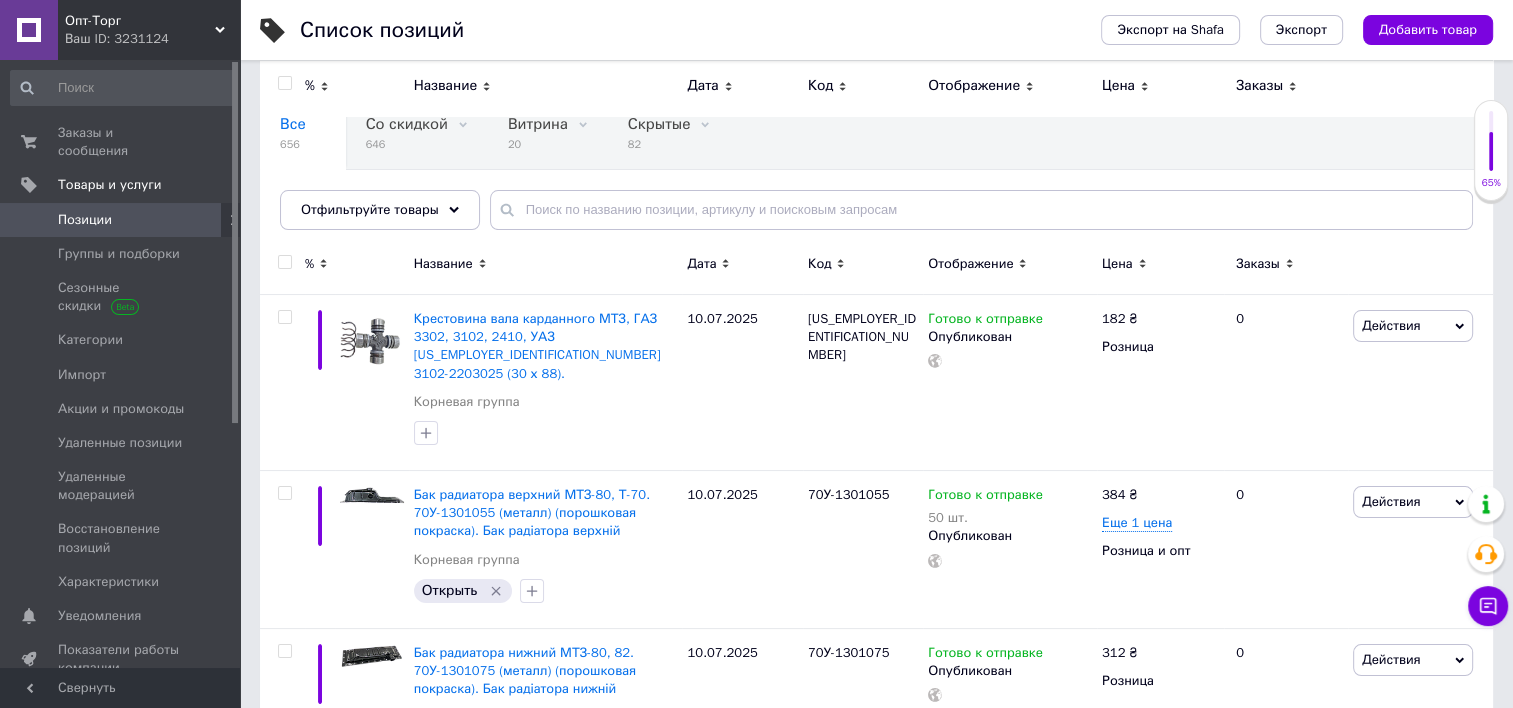 scroll, scrollTop: 0, scrollLeft: 0, axis: both 